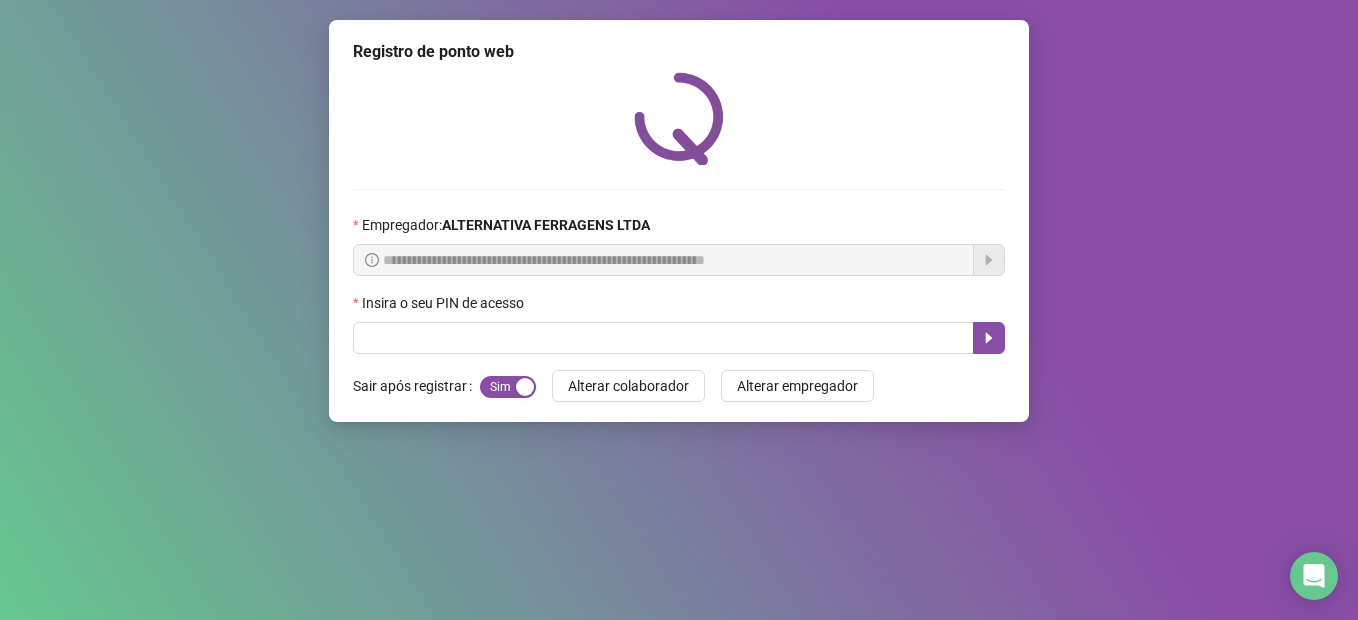 scroll, scrollTop: 0, scrollLeft: 0, axis: both 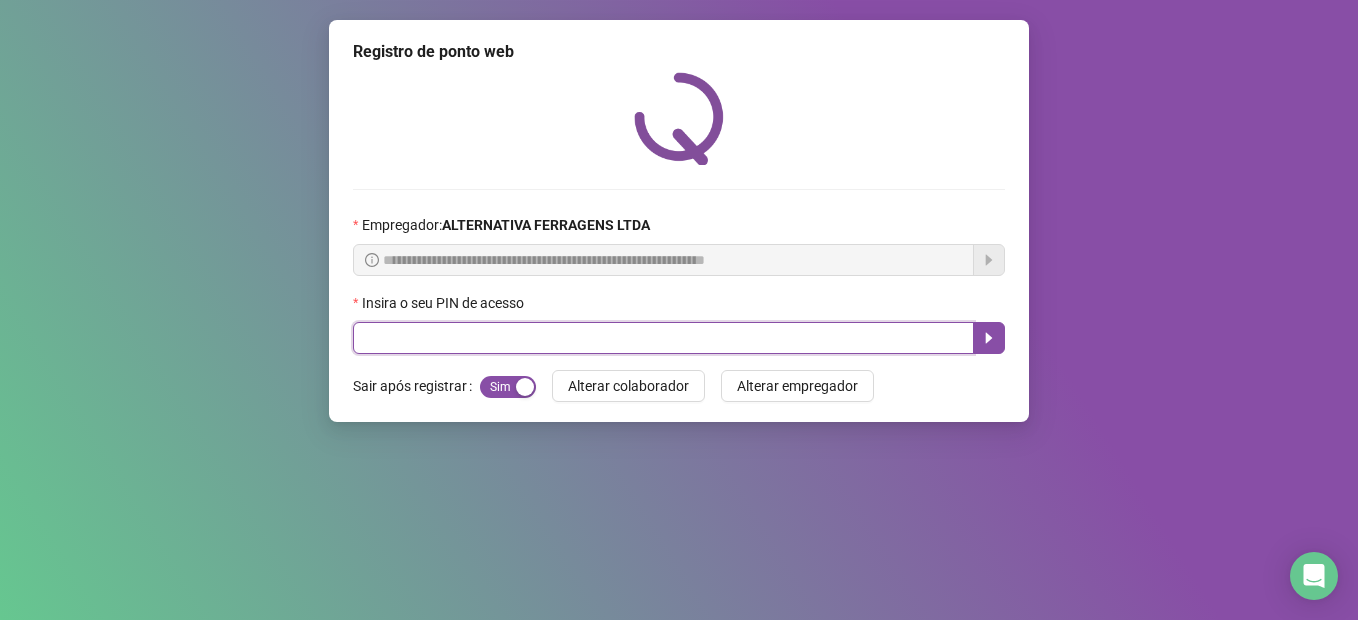 click at bounding box center [663, 338] 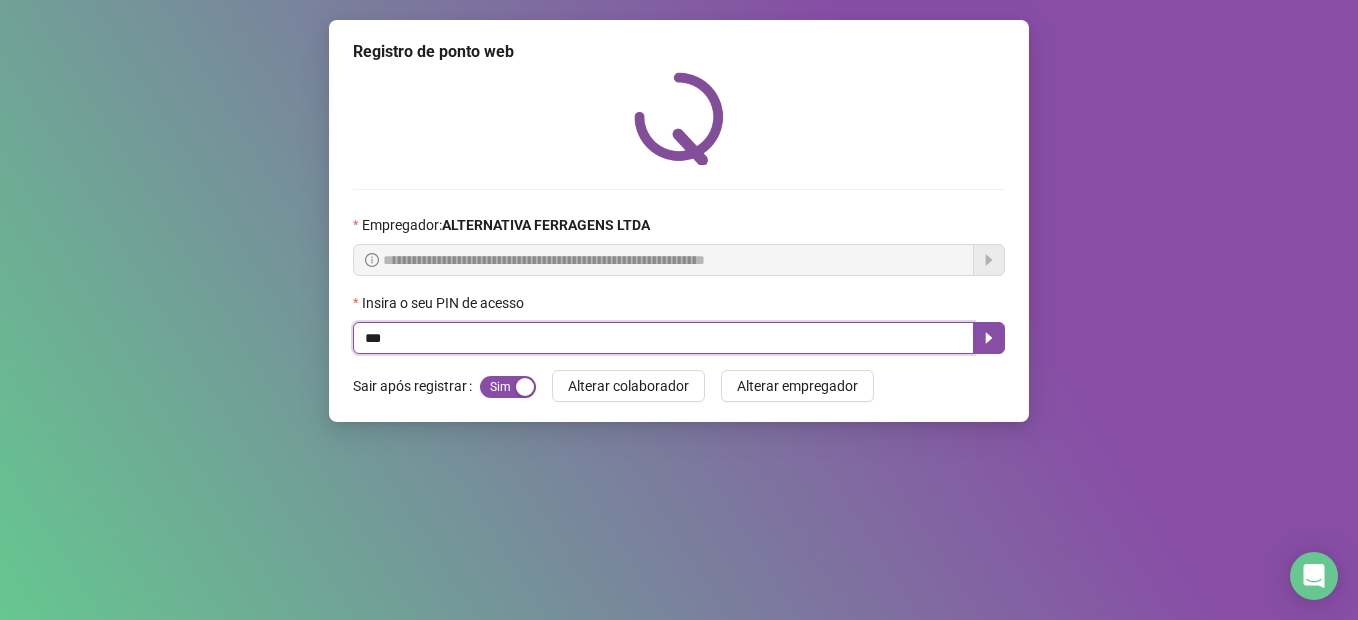 type on "****" 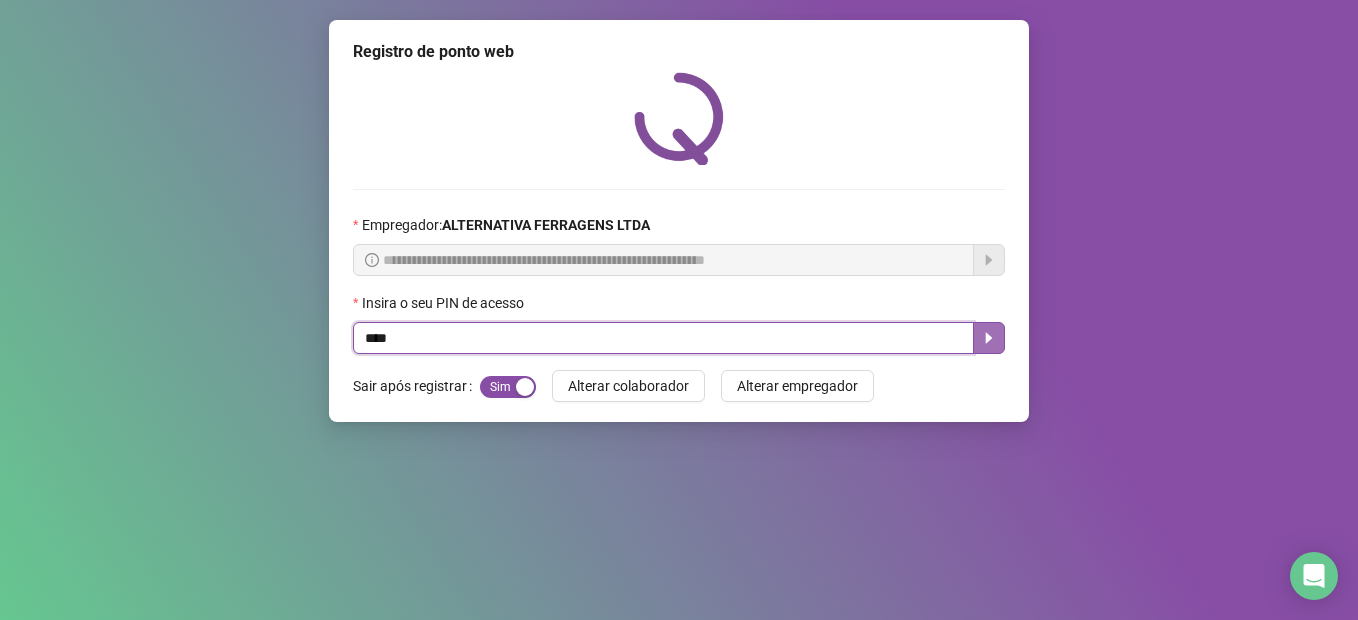 click 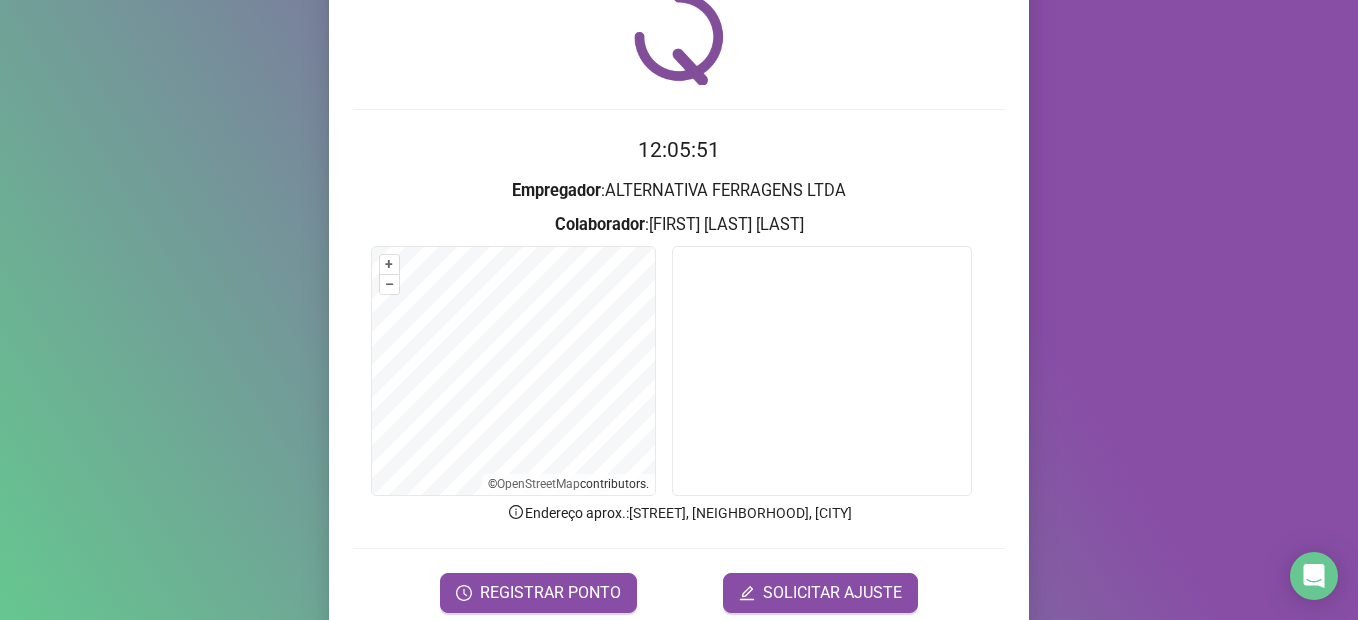 scroll, scrollTop: 120, scrollLeft: 0, axis: vertical 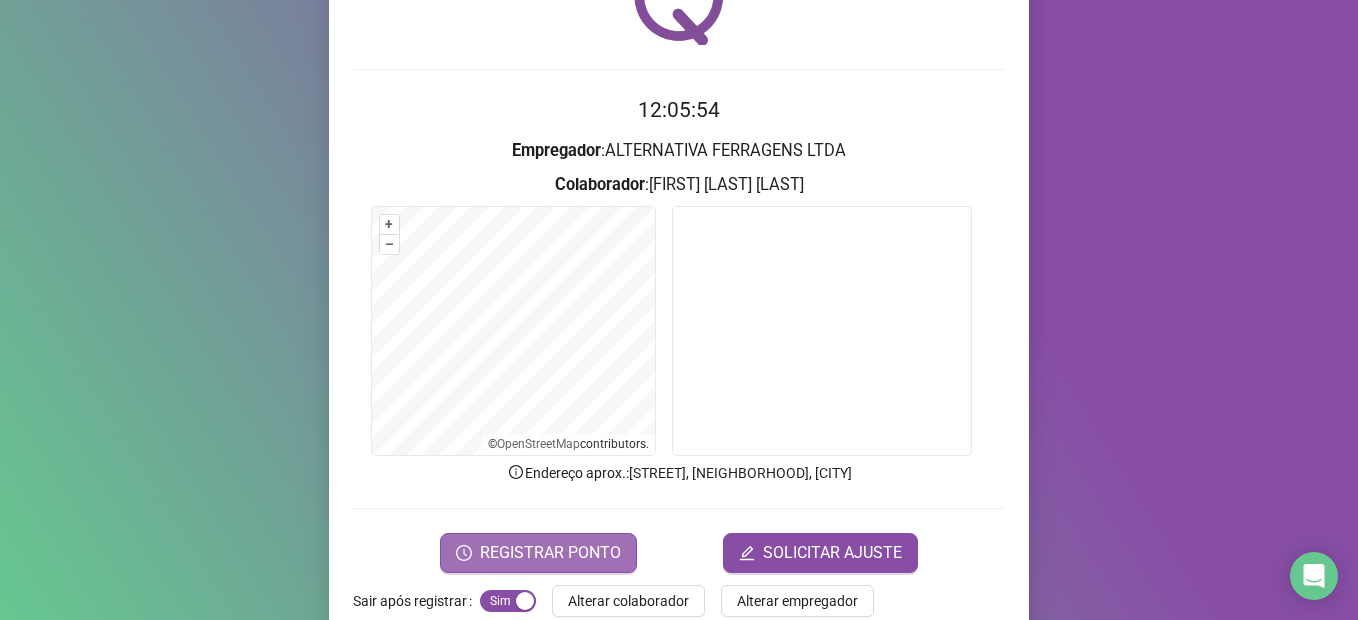 click on "REGISTRAR PONTO" at bounding box center [550, 553] 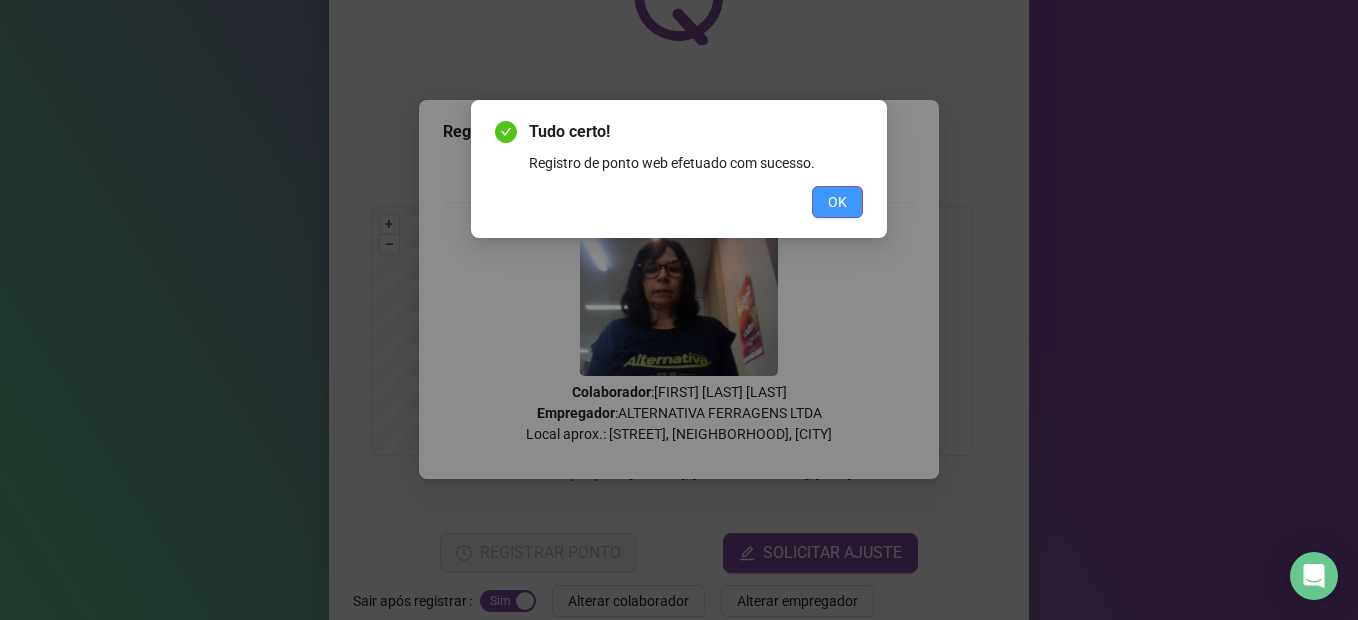 click on "OK" at bounding box center [837, 202] 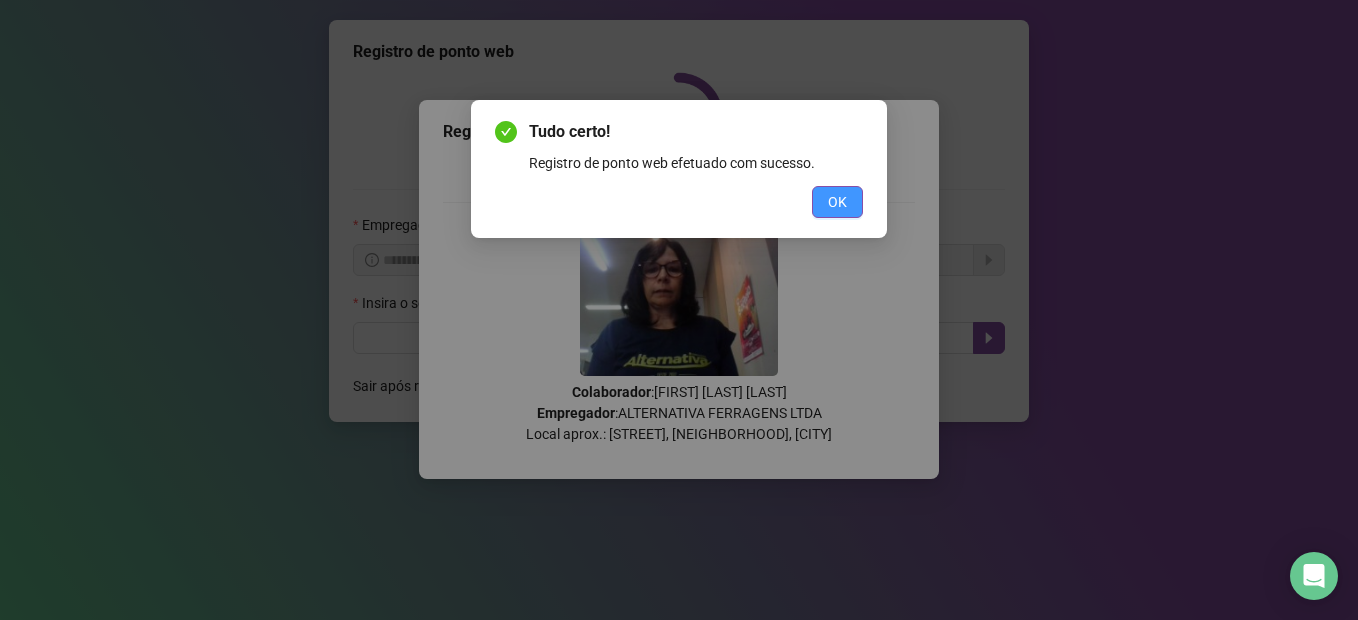 scroll, scrollTop: 0, scrollLeft: 0, axis: both 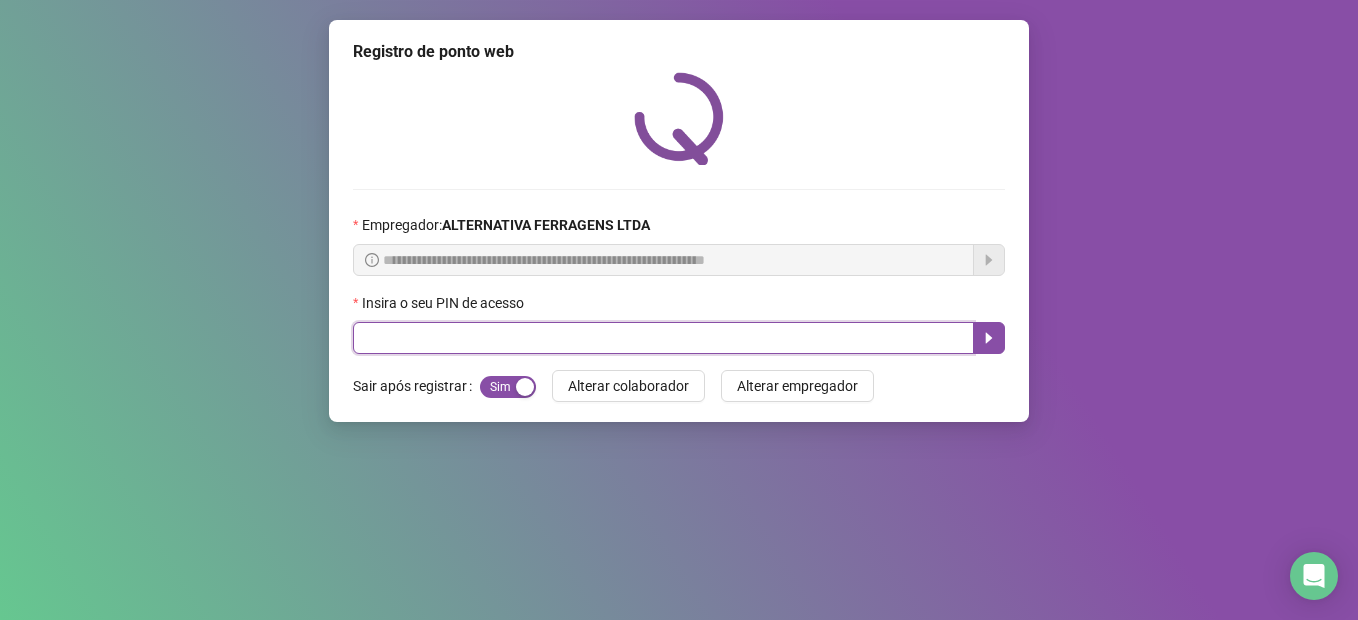 click at bounding box center [663, 338] 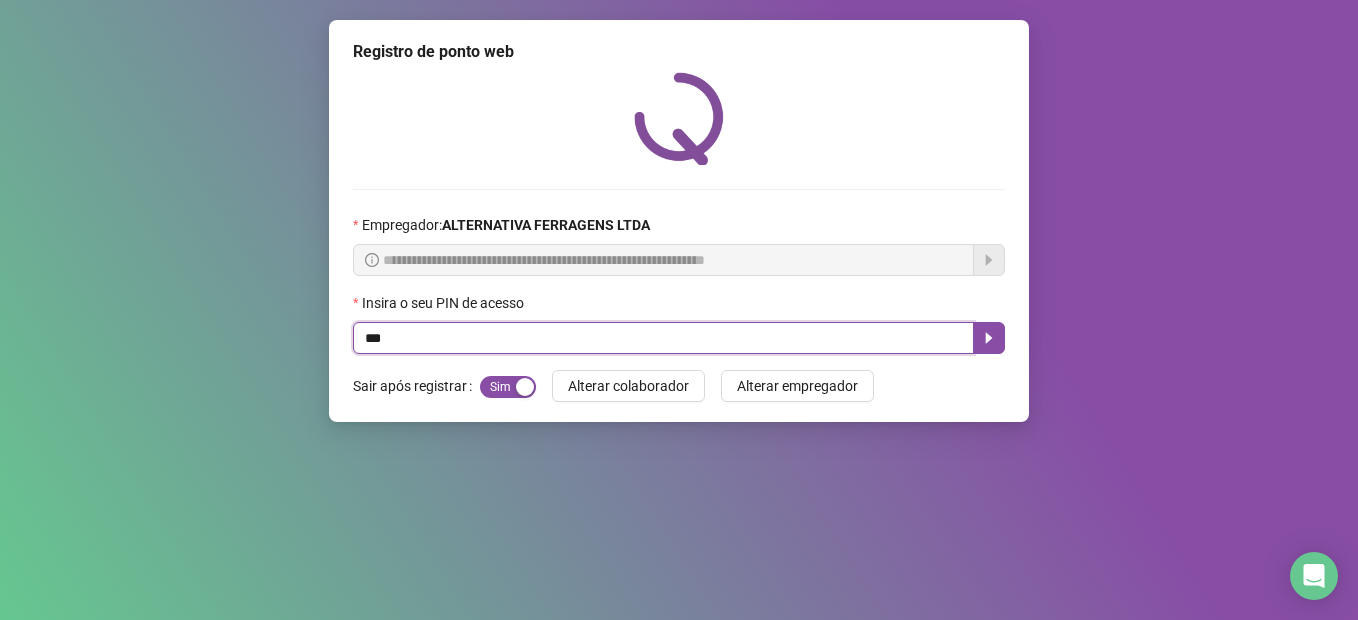 type on "****" 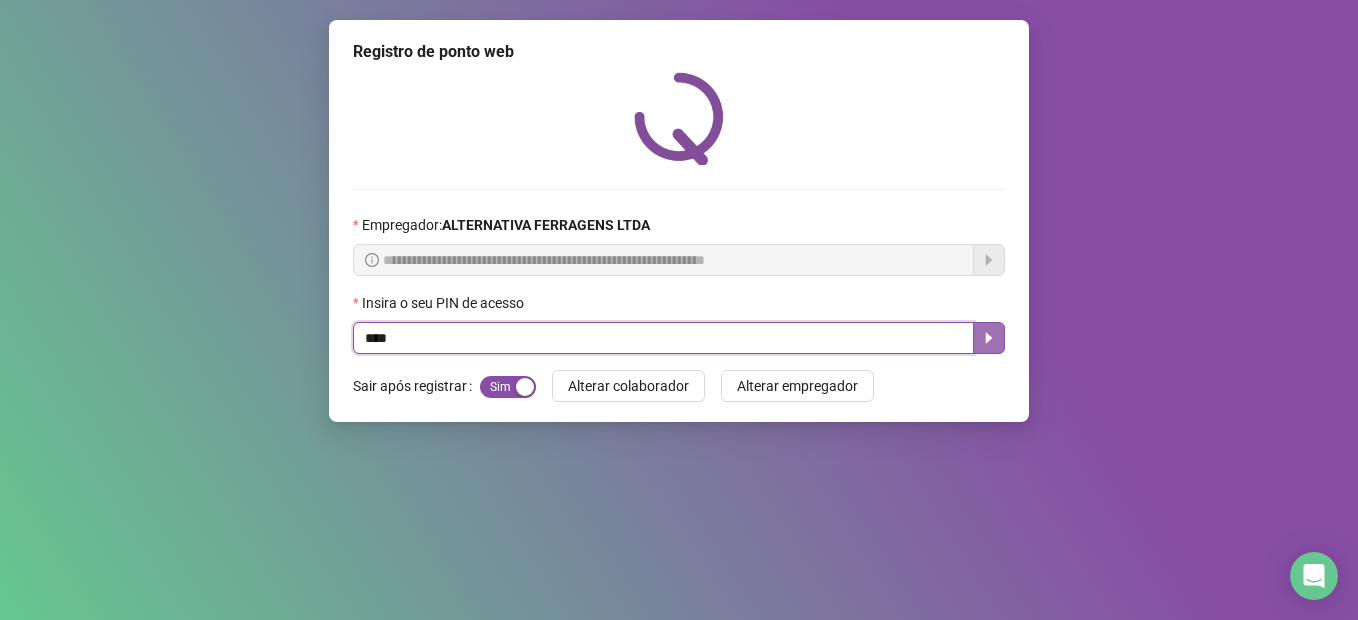 click at bounding box center [989, 338] 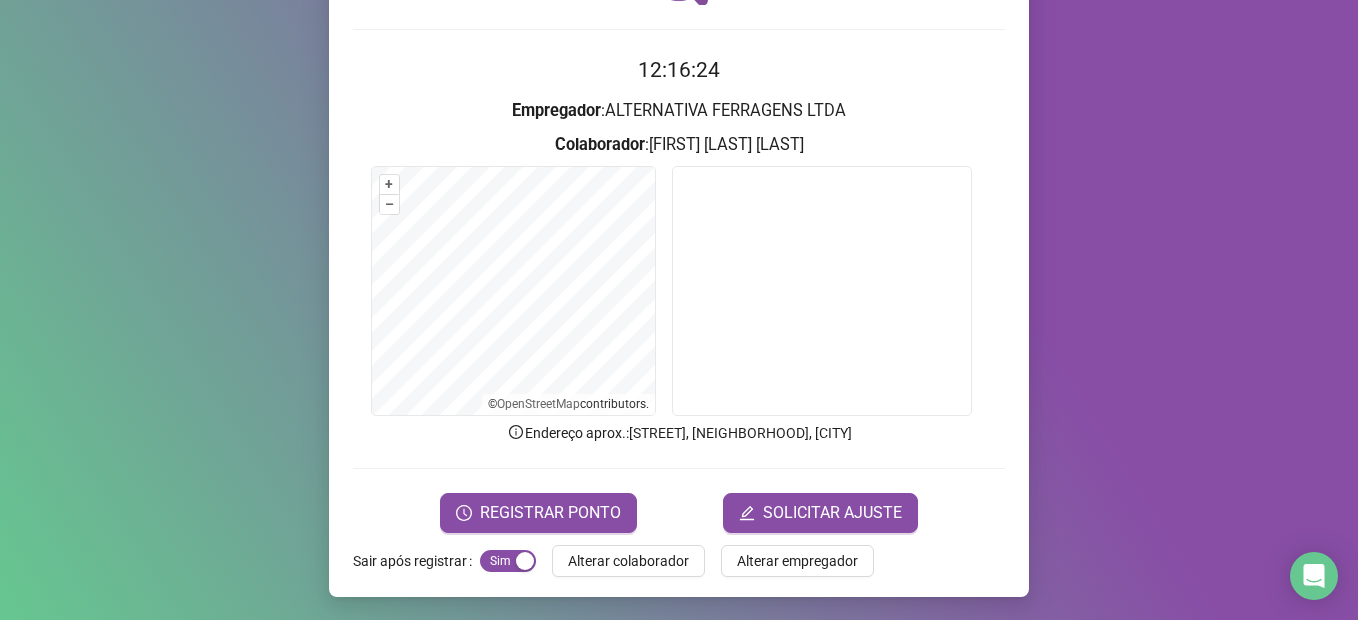 scroll, scrollTop: 161, scrollLeft: 0, axis: vertical 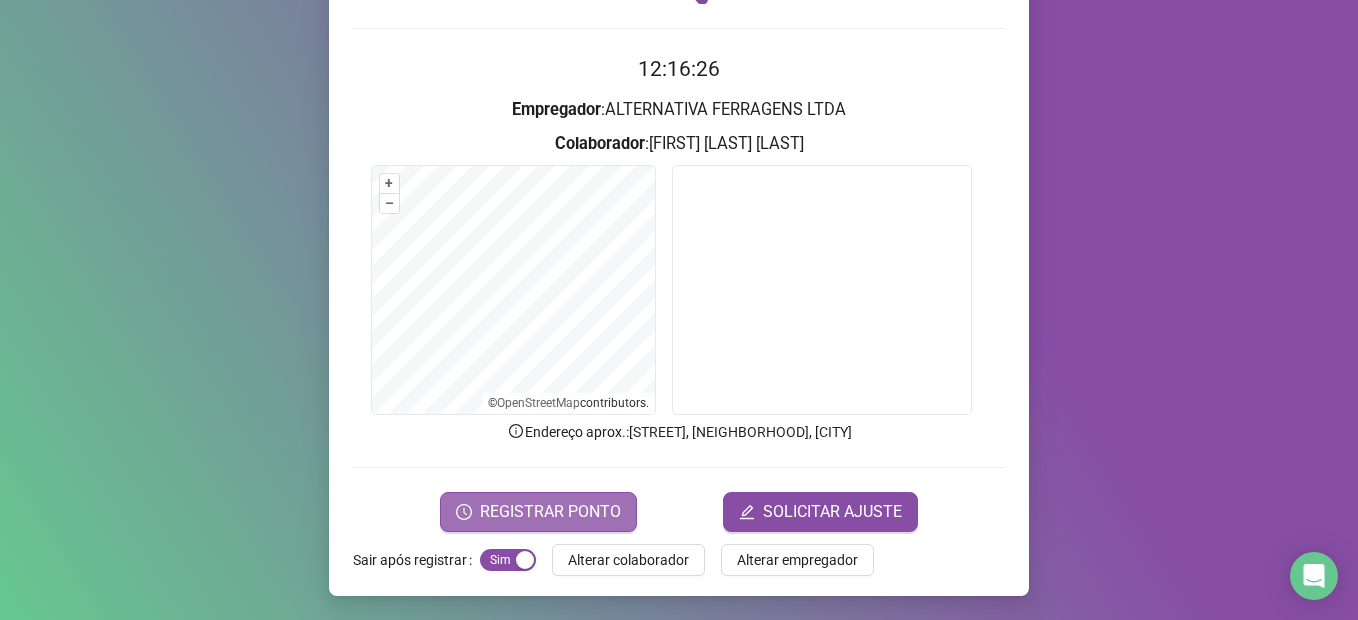 click on "REGISTRAR PONTO" at bounding box center [550, 512] 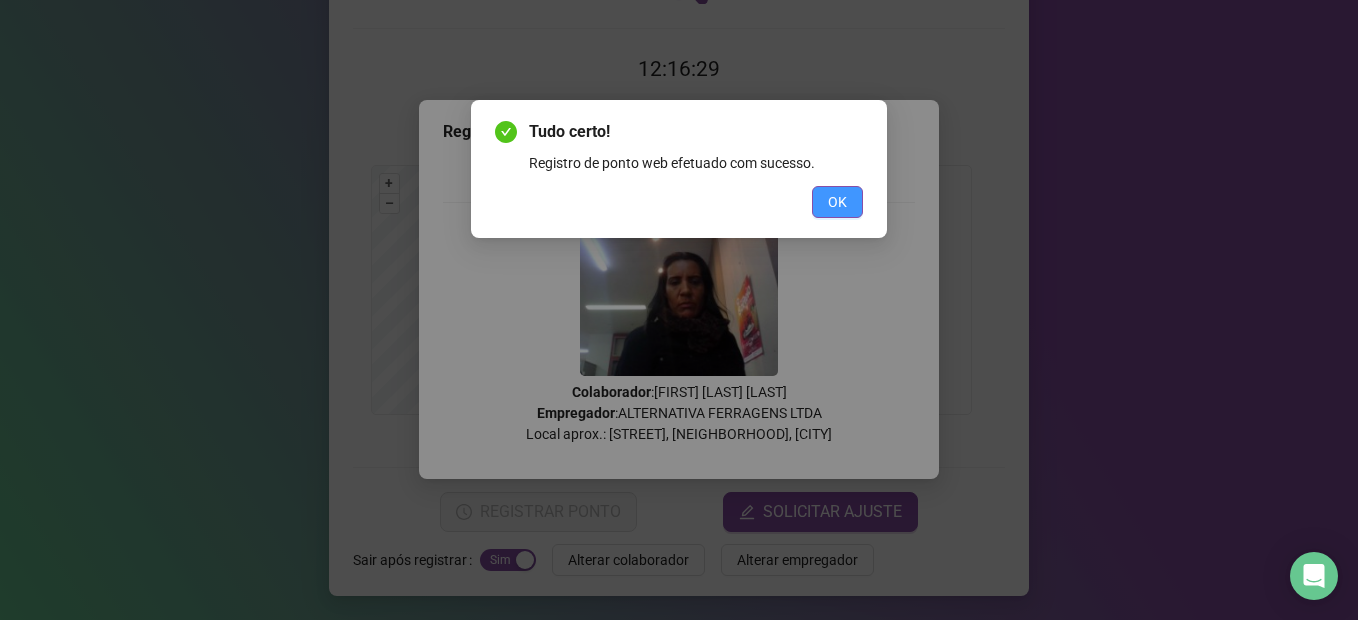 click on "OK" at bounding box center (837, 202) 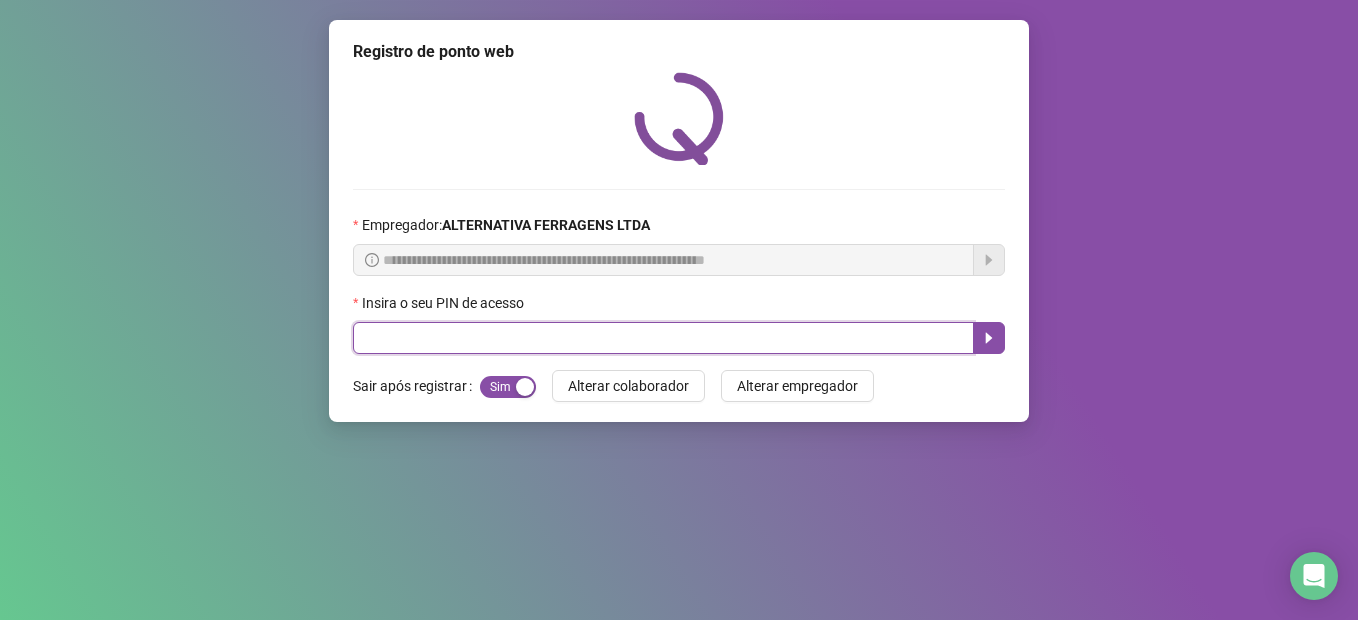 click at bounding box center [663, 338] 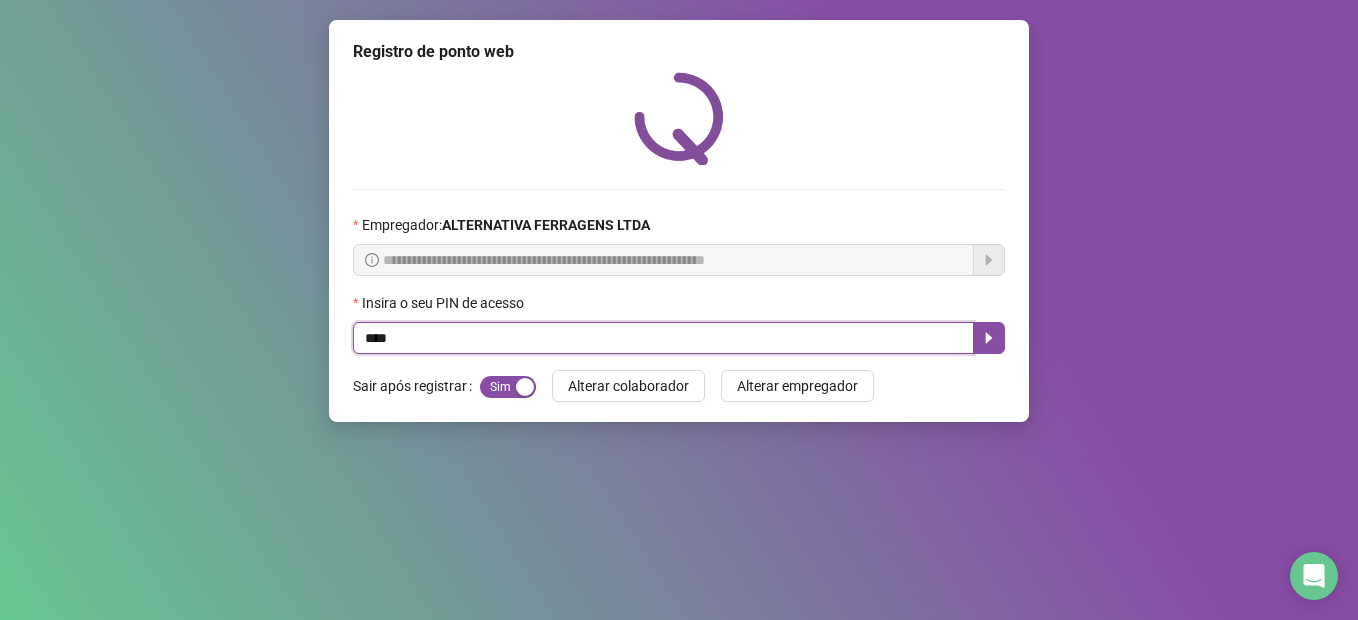 type on "*****" 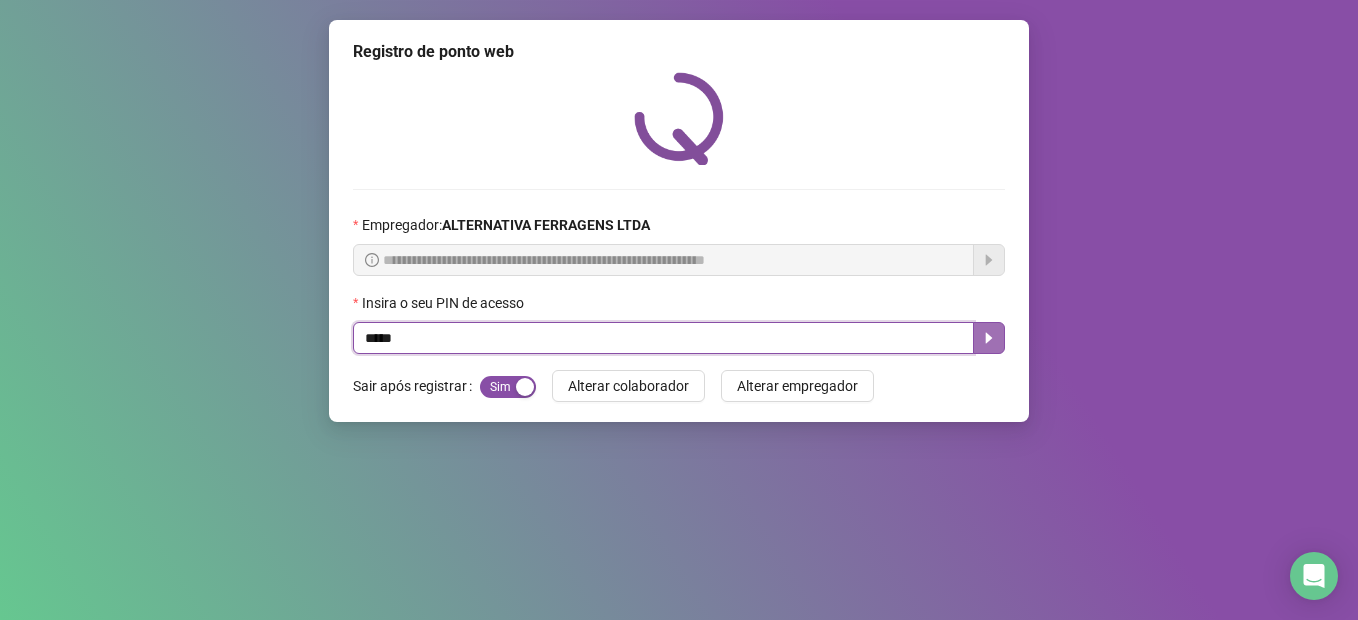 click 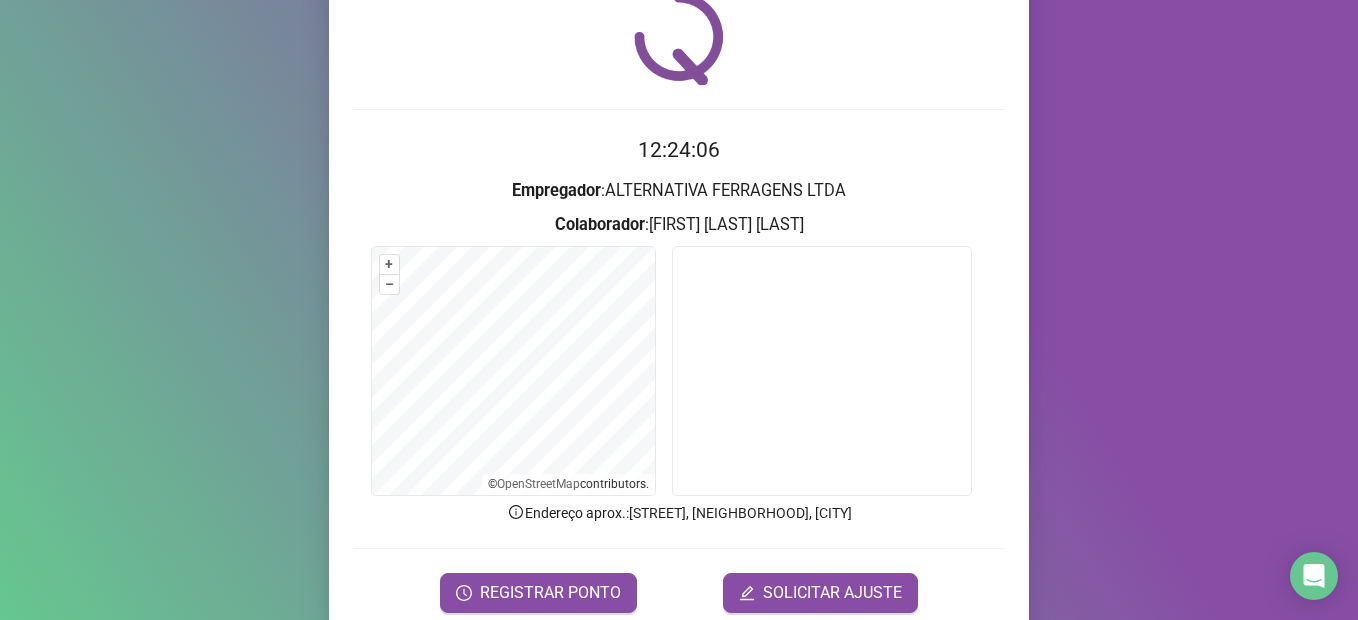 scroll, scrollTop: 120, scrollLeft: 0, axis: vertical 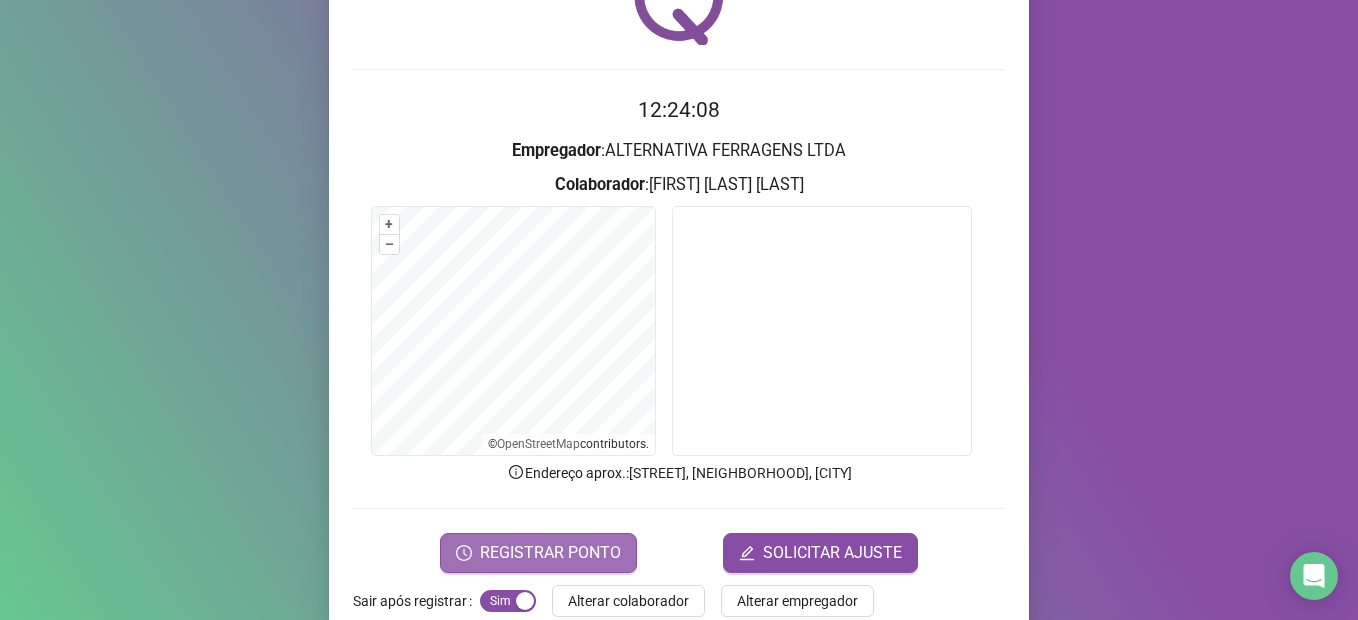 click on "REGISTRAR PONTO" at bounding box center [550, 553] 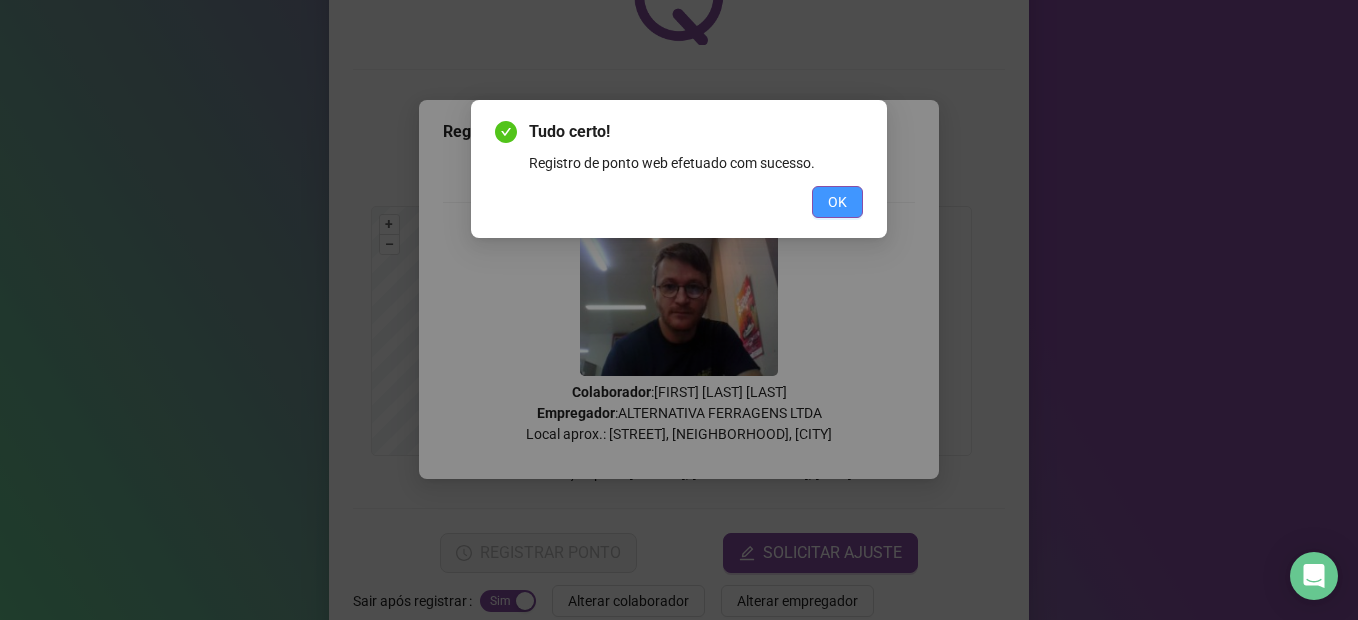 click on "OK" at bounding box center (837, 202) 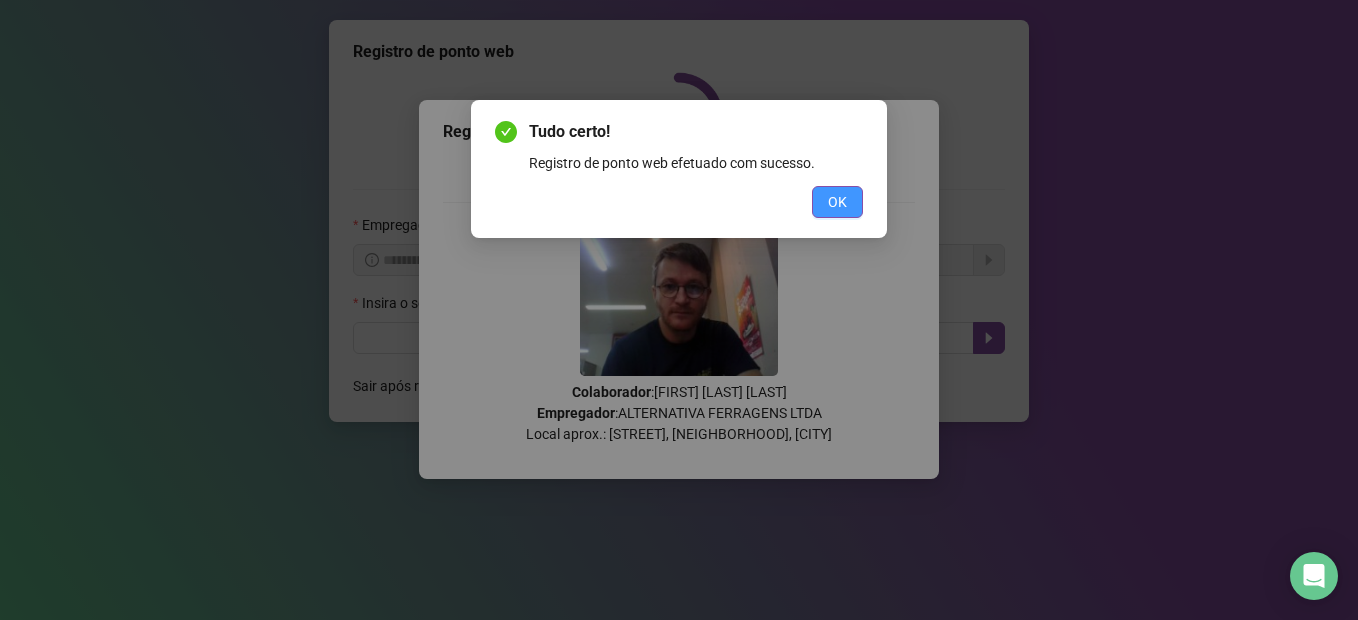 scroll, scrollTop: 0, scrollLeft: 0, axis: both 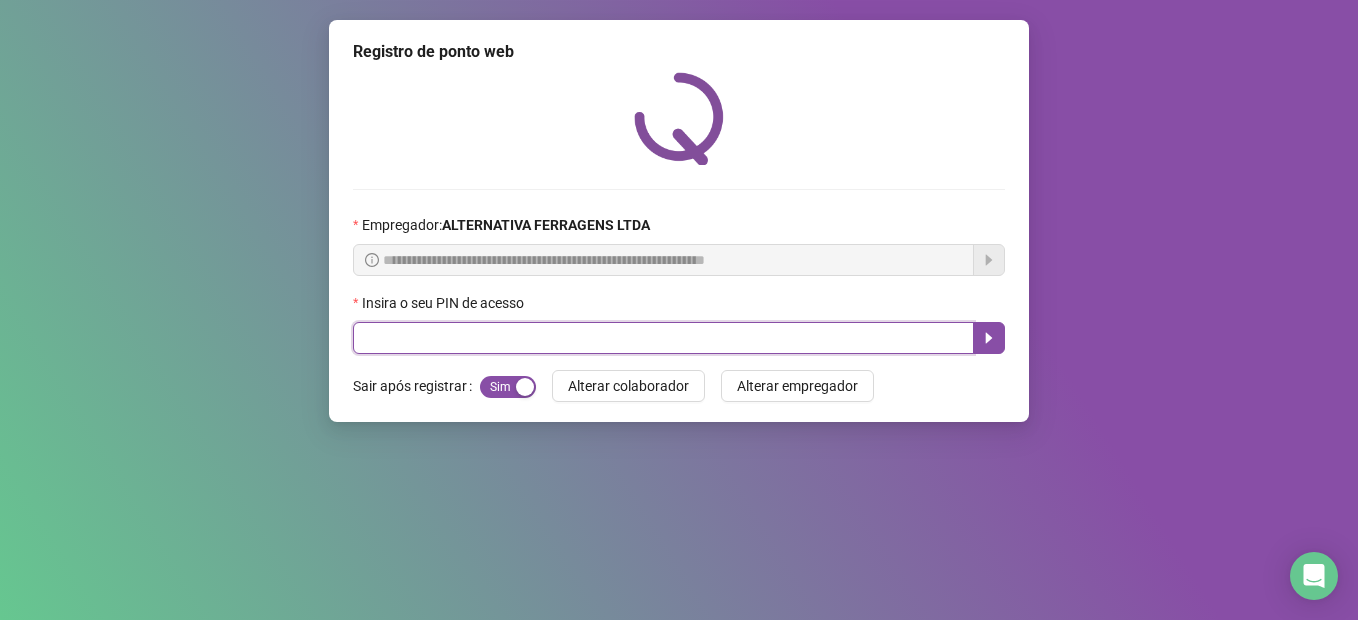 click at bounding box center [663, 338] 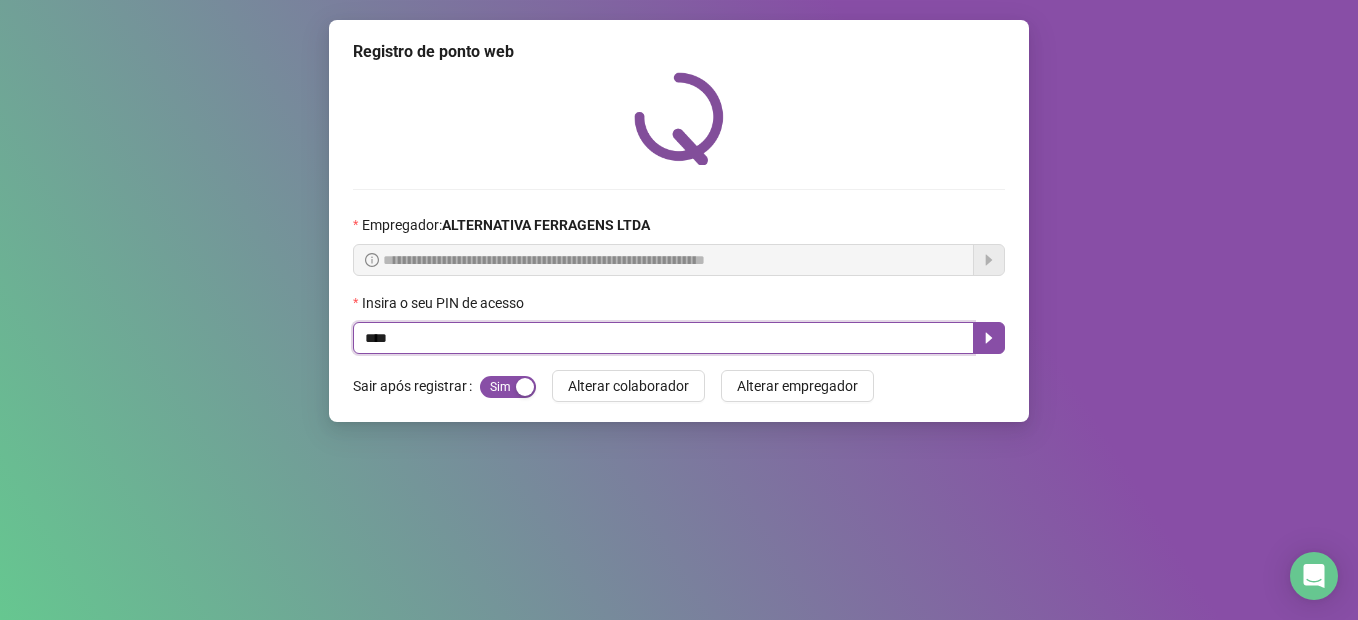 type on "*****" 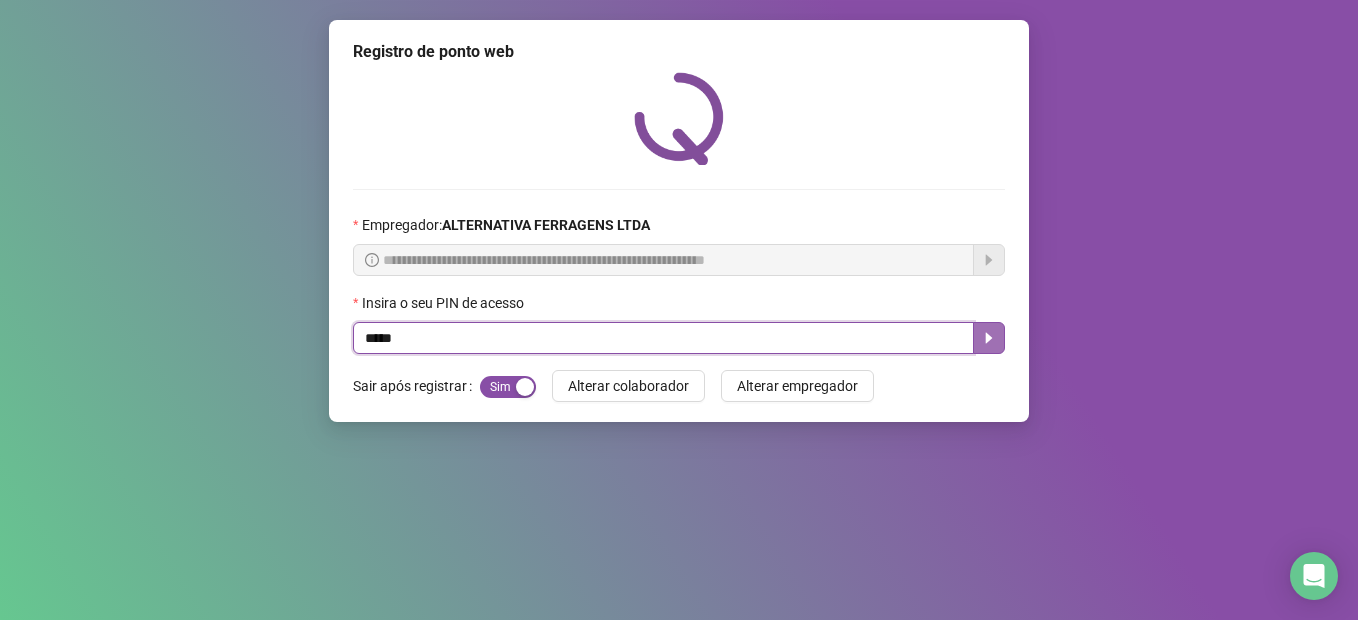 click 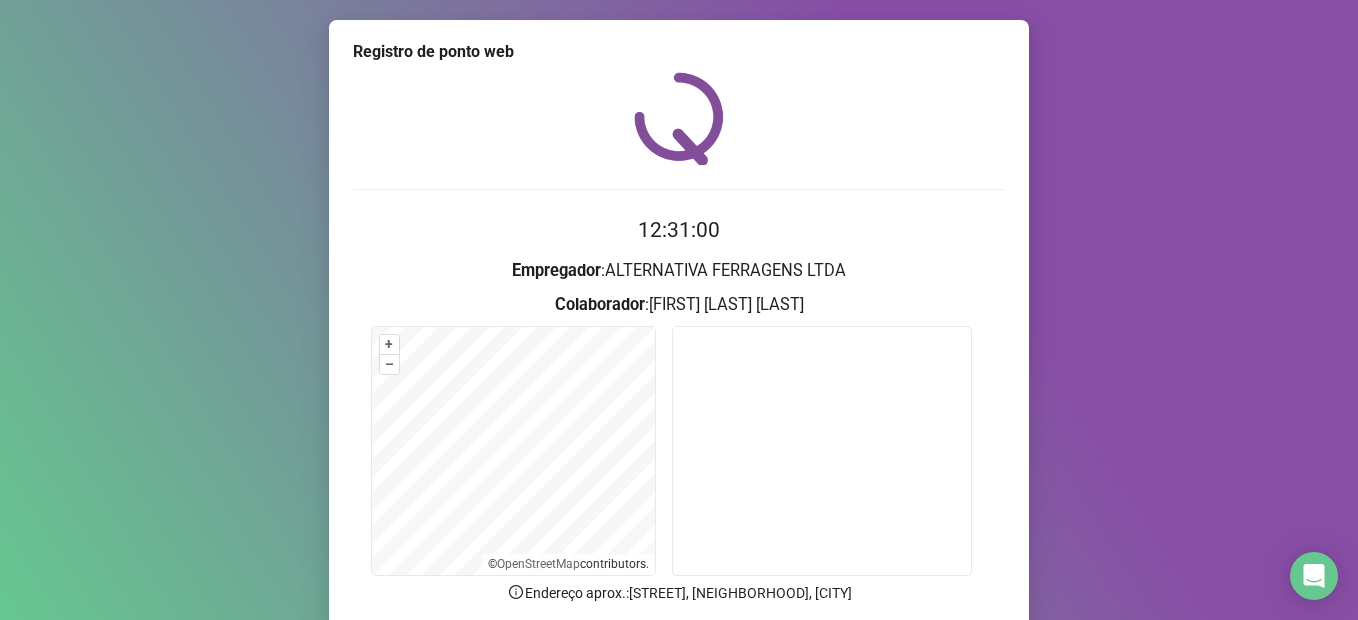 scroll, scrollTop: 161, scrollLeft: 0, axis: vertical 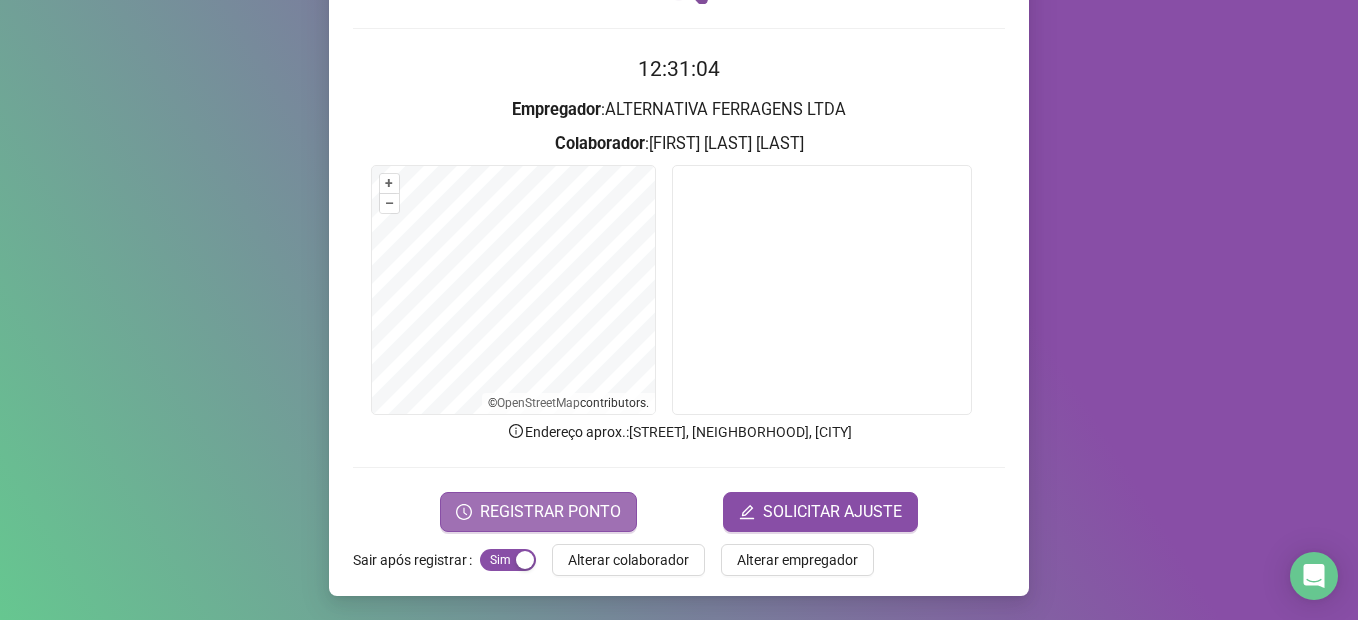 click on "REGISTRAR PONTO" at bounding box center [550, 512] 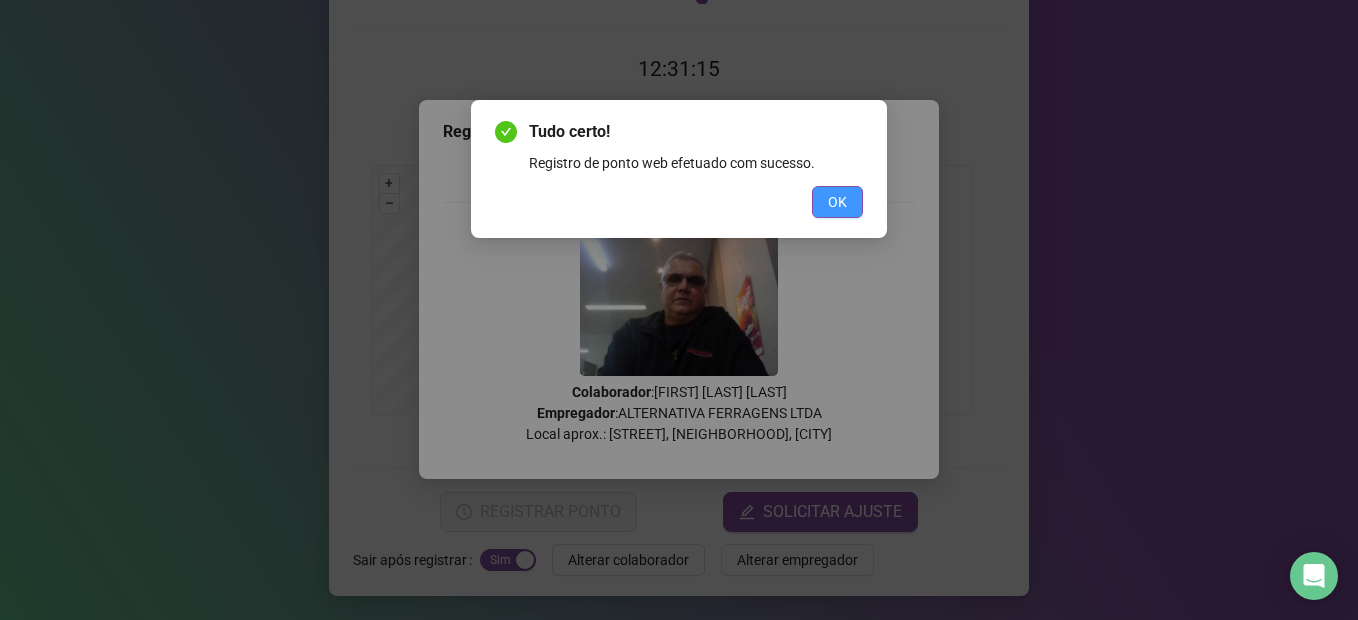 click on "OK" at bounding box center (837, 202) 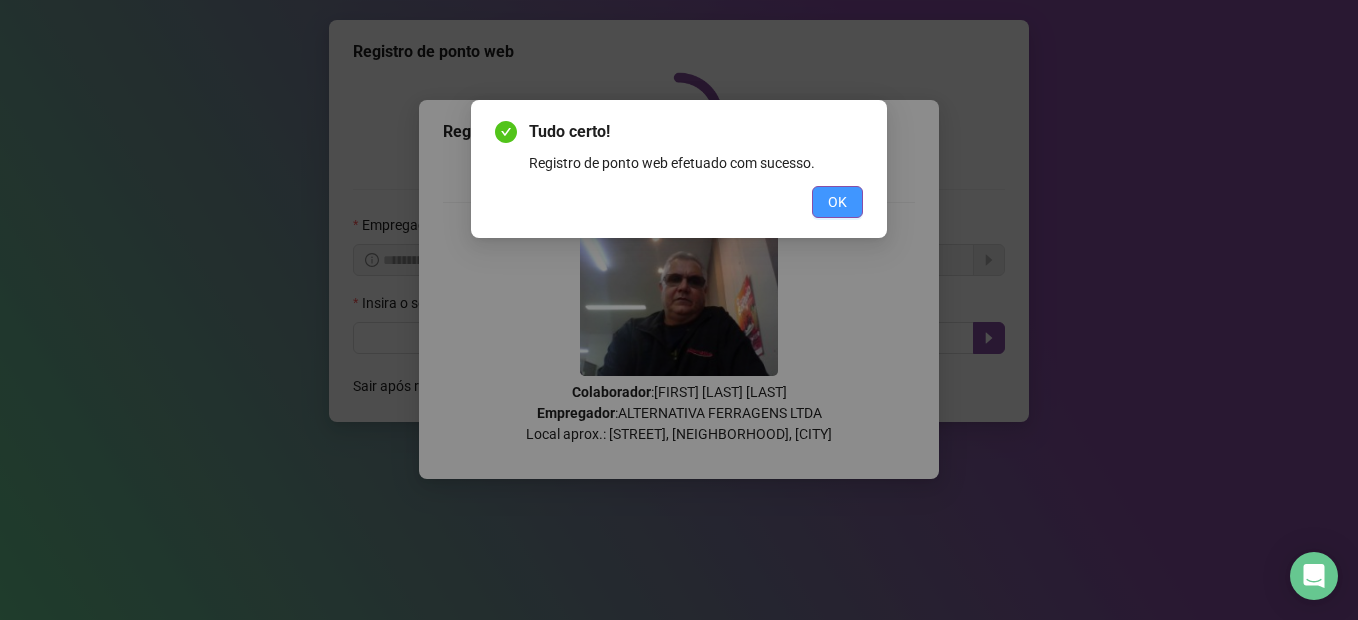 scroll, scrollTop: 0, scrollLeft: 0, axis: both 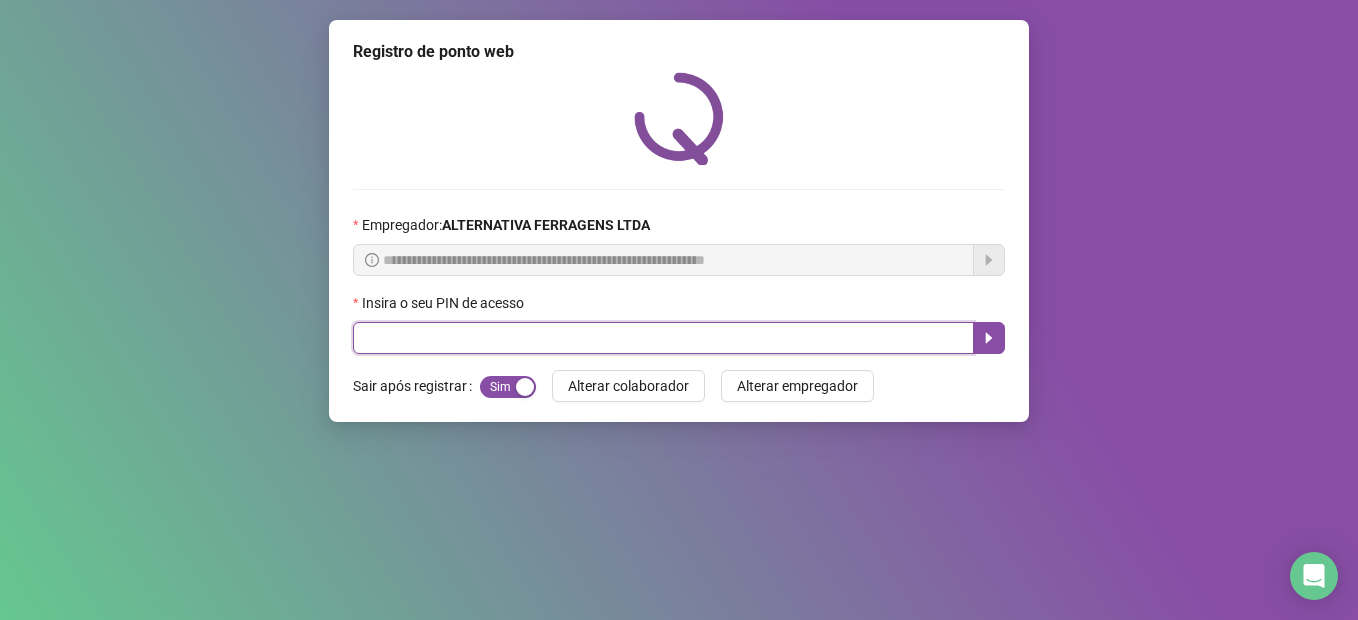 click at bounding box center [663, 338] 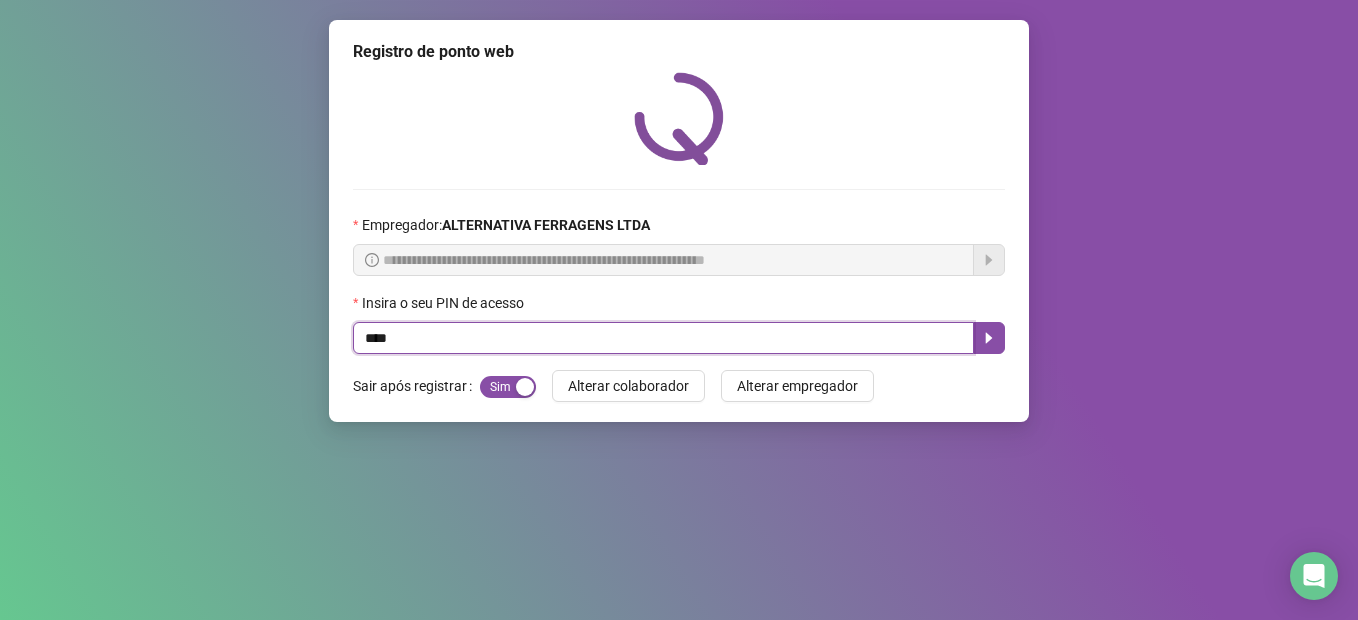type on "****" 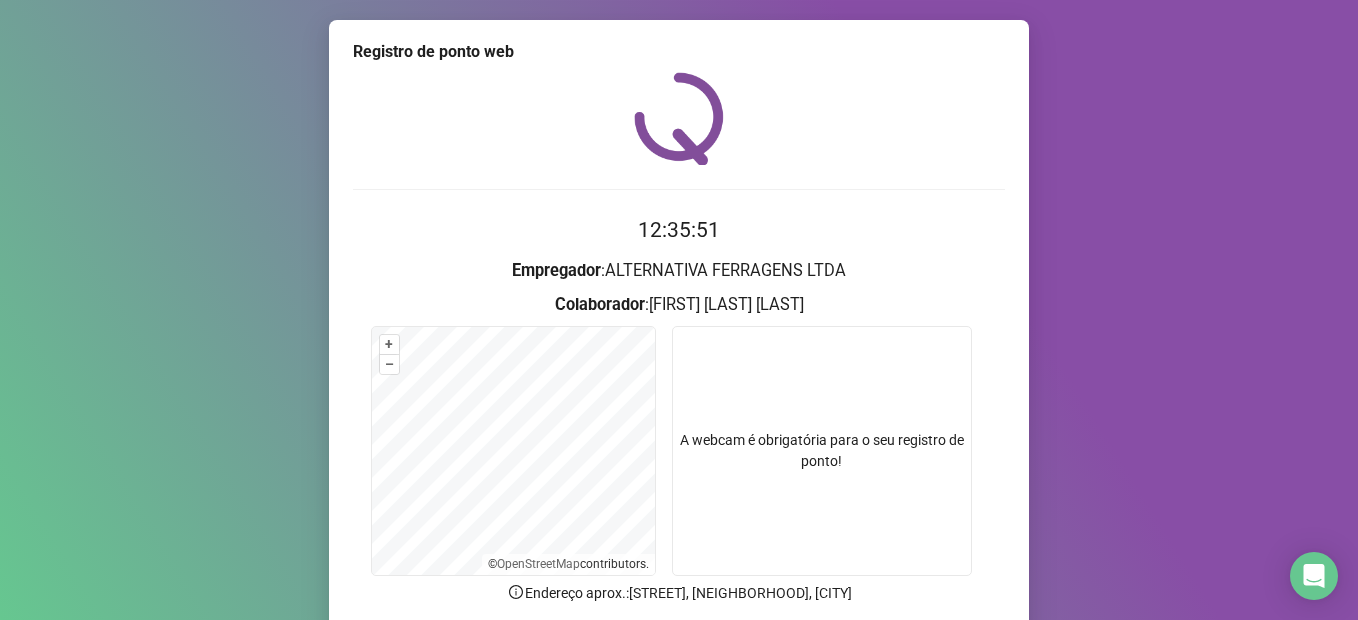 scroll, scrollTop: 161, scrollLeft: 0, axis: vertical 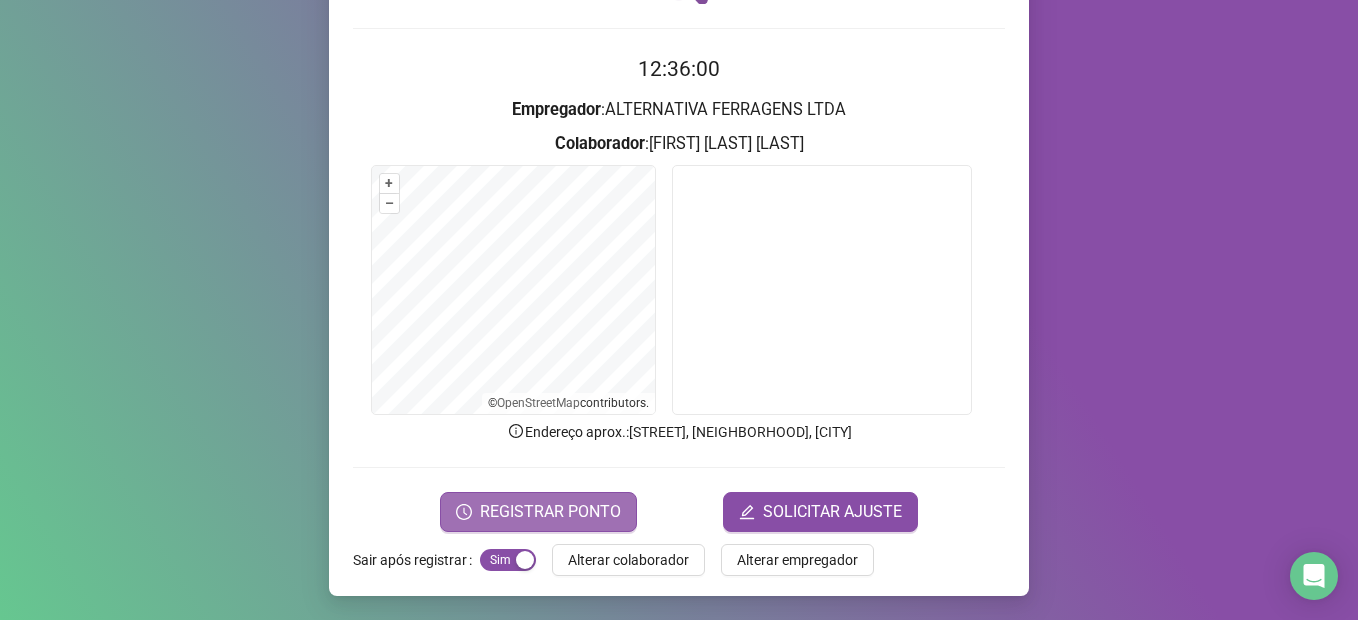 click on "REGISTRAR PONTO" at bounding box center [550, 512] 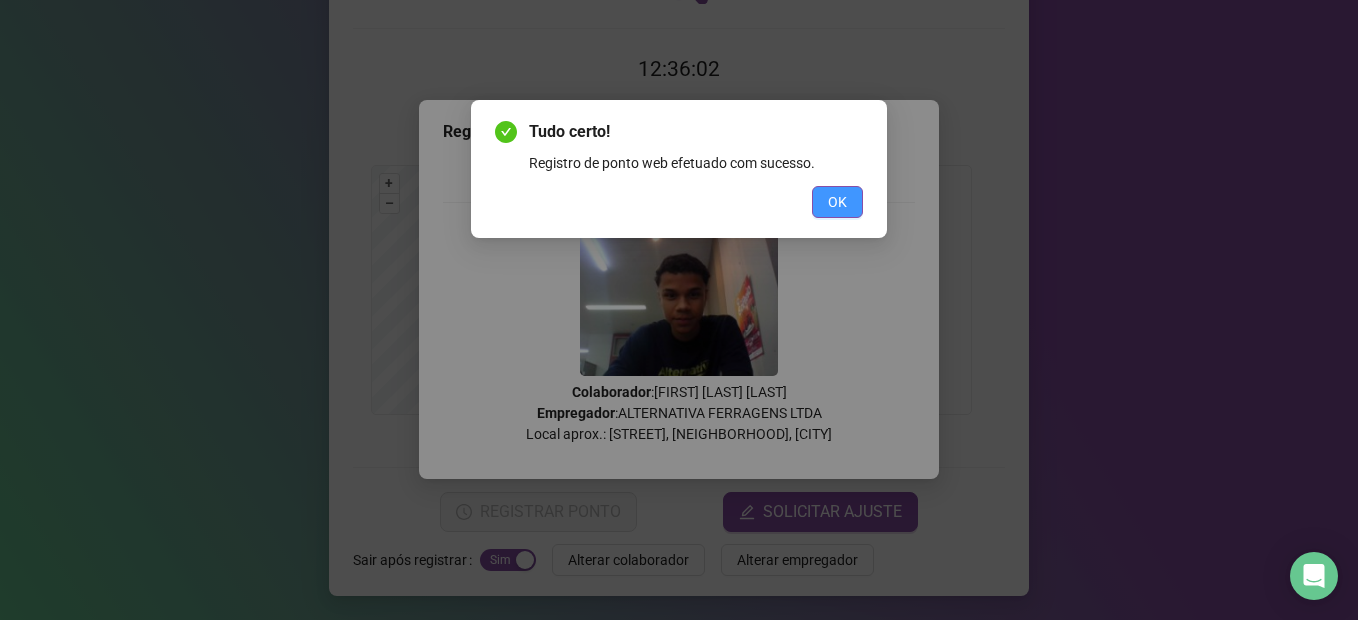 click on "OK" at bounding box center (837, 202) 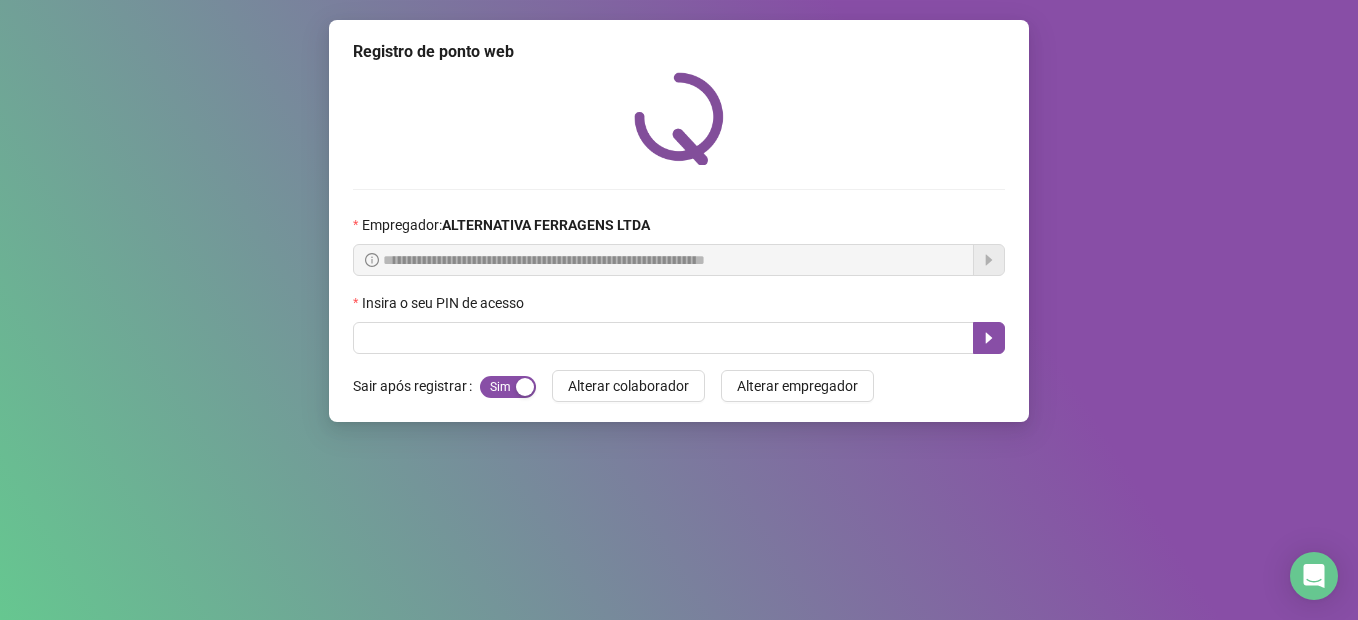 scroll, scrollTop: 0, scrollLeft: 0, axis: both 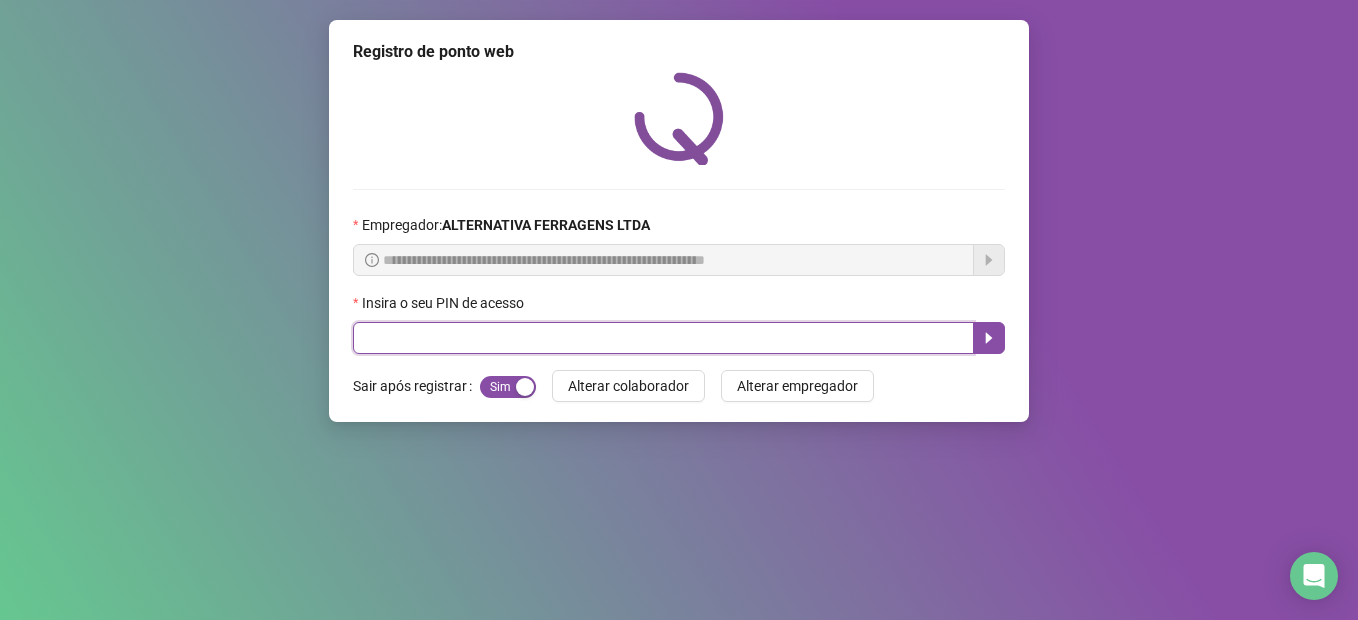 click at bounding box center (663, 338) 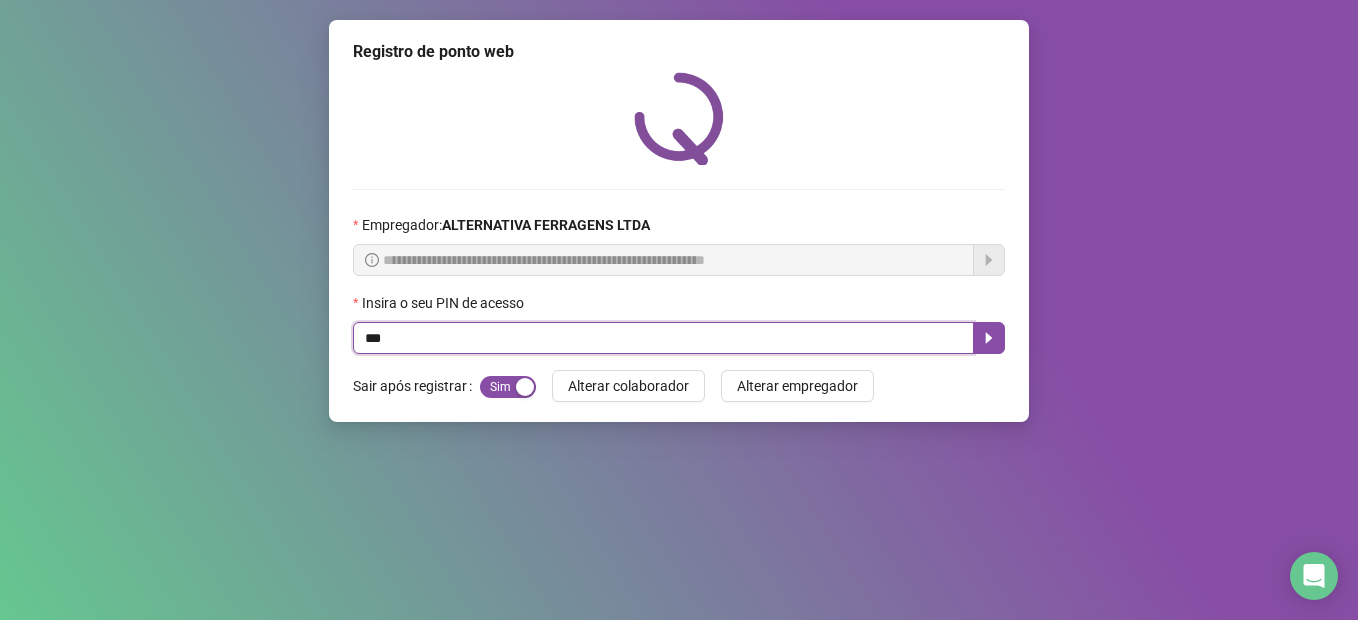 type on "****" 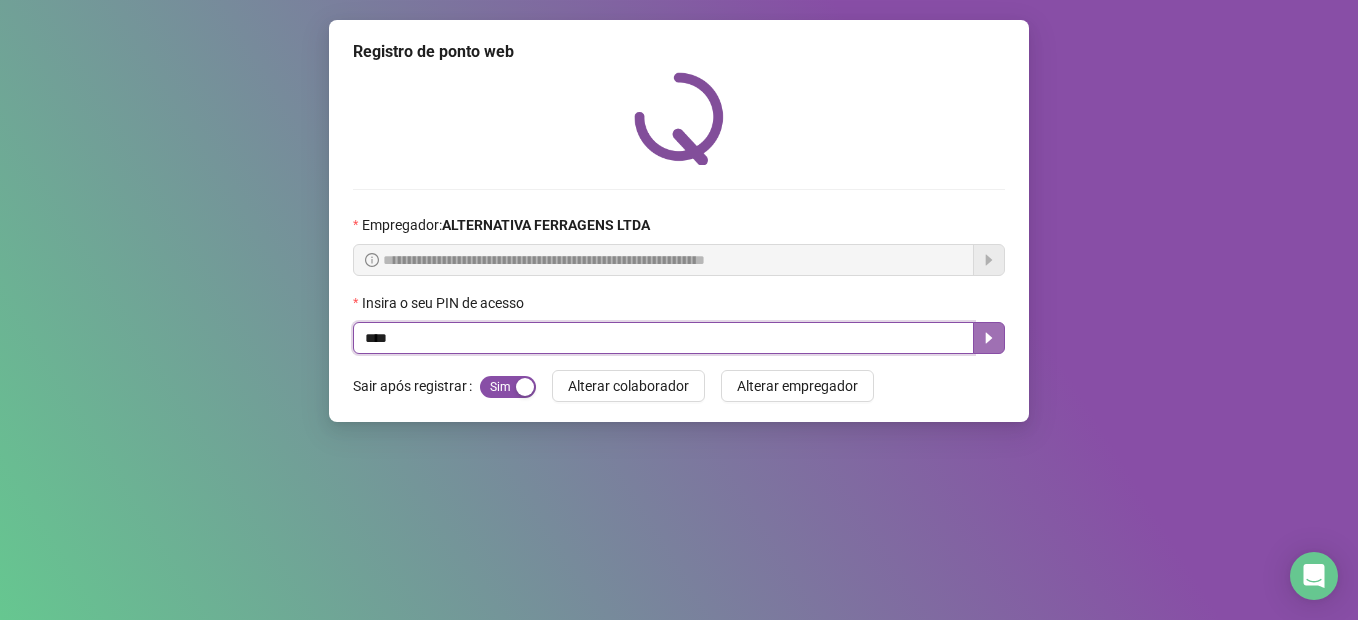 drag, startPoint x: 989, startPoint y: 338, endPoint x: 1001, endPoint y: 341, distance: 12.369317 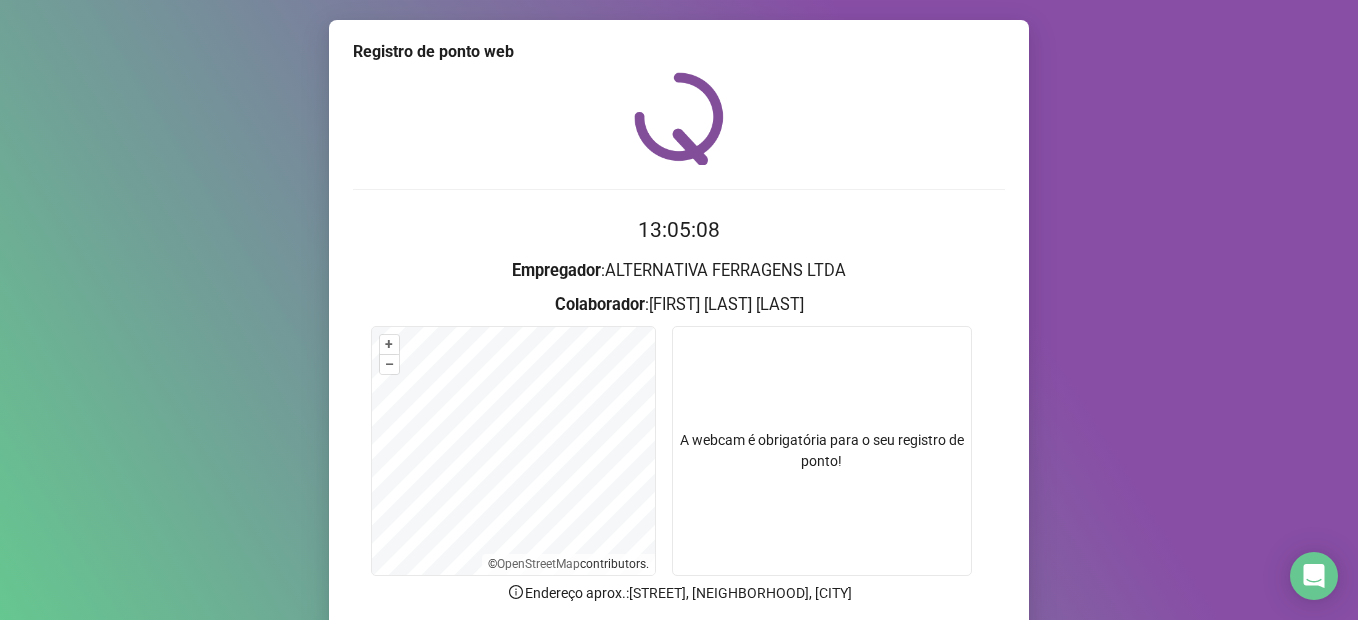 scroll, scrollTop: 161, scrollLeft: 0, axis: vertical 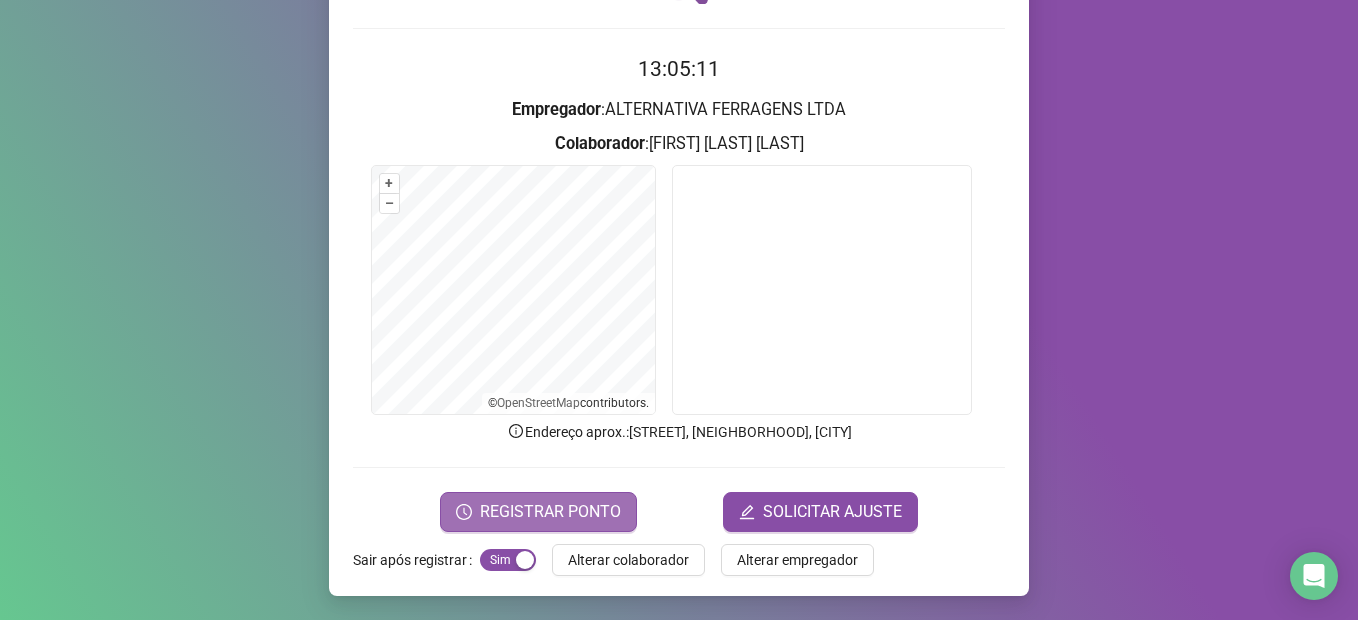 click on "REGISTRAR PONTO" at bounding box center [550, 512] 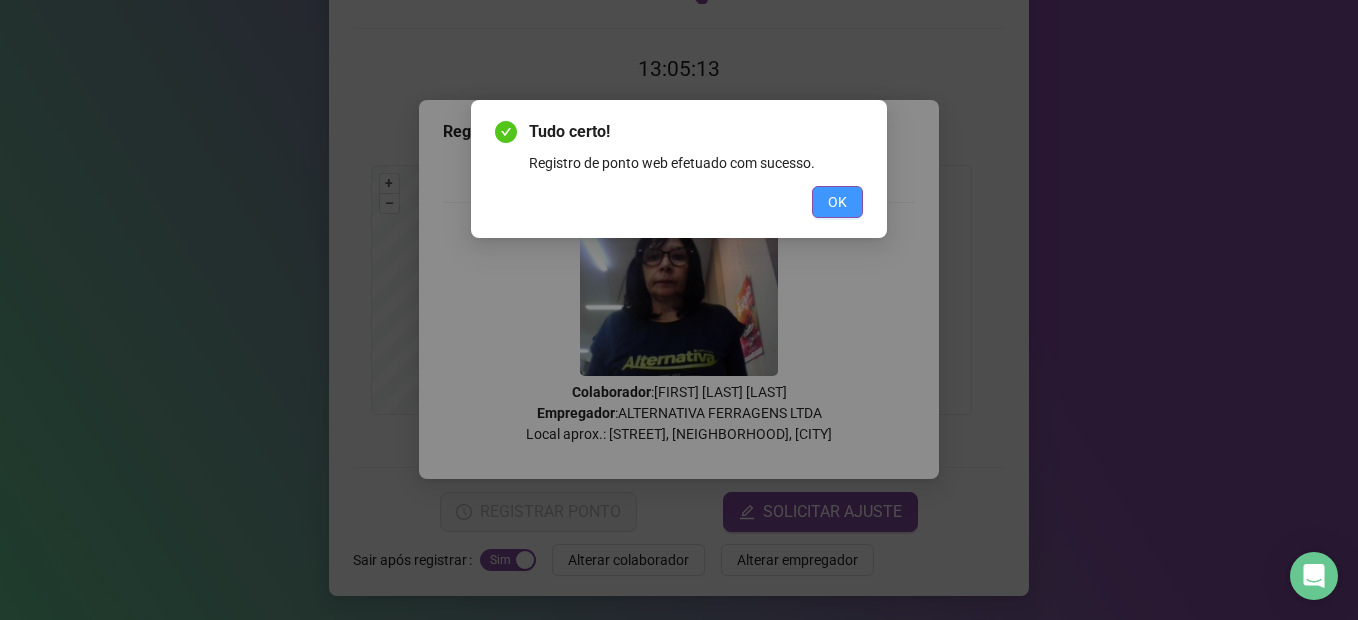 click on "OK" at bounding box center (837, 202) 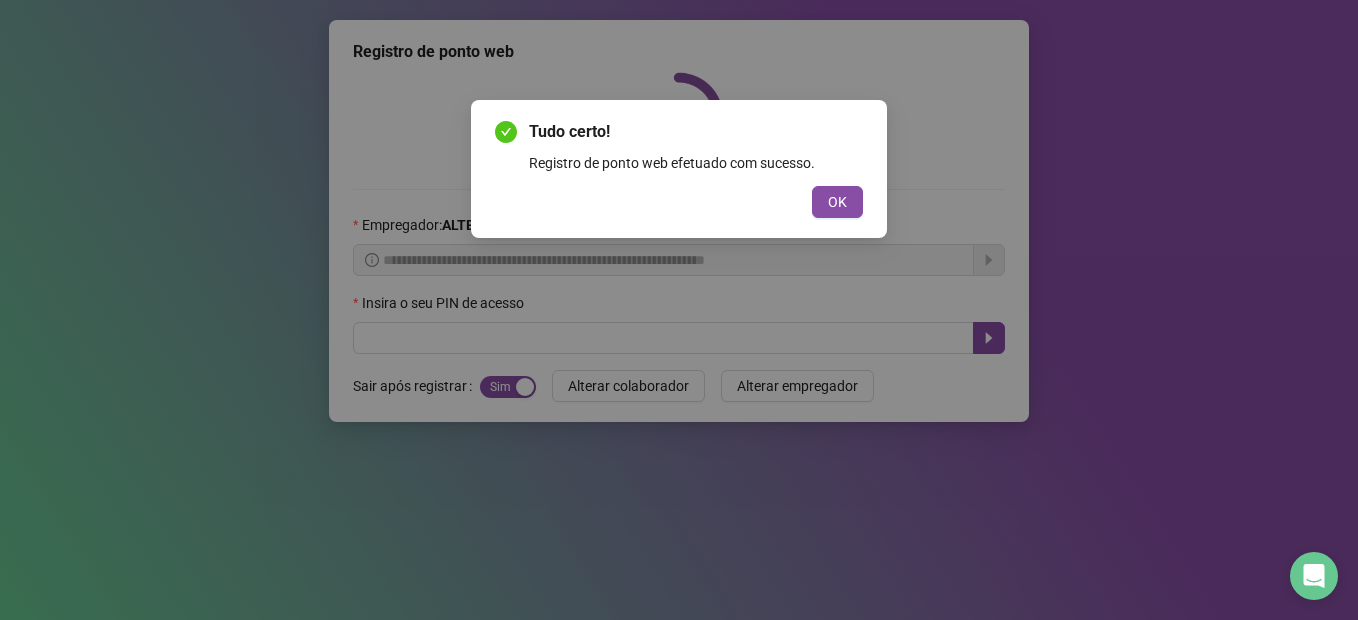 scroll, scrollTop: 0, scrollLeft: 0, axis: both 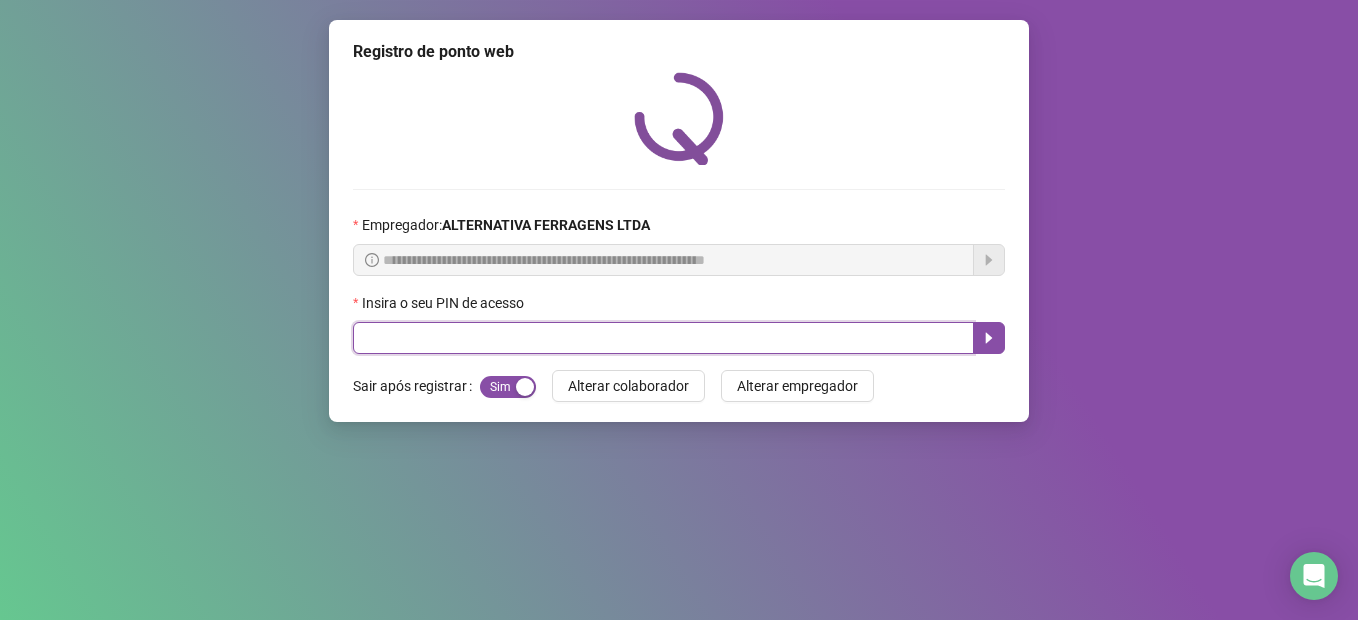 click at bounding box center (663, 338) 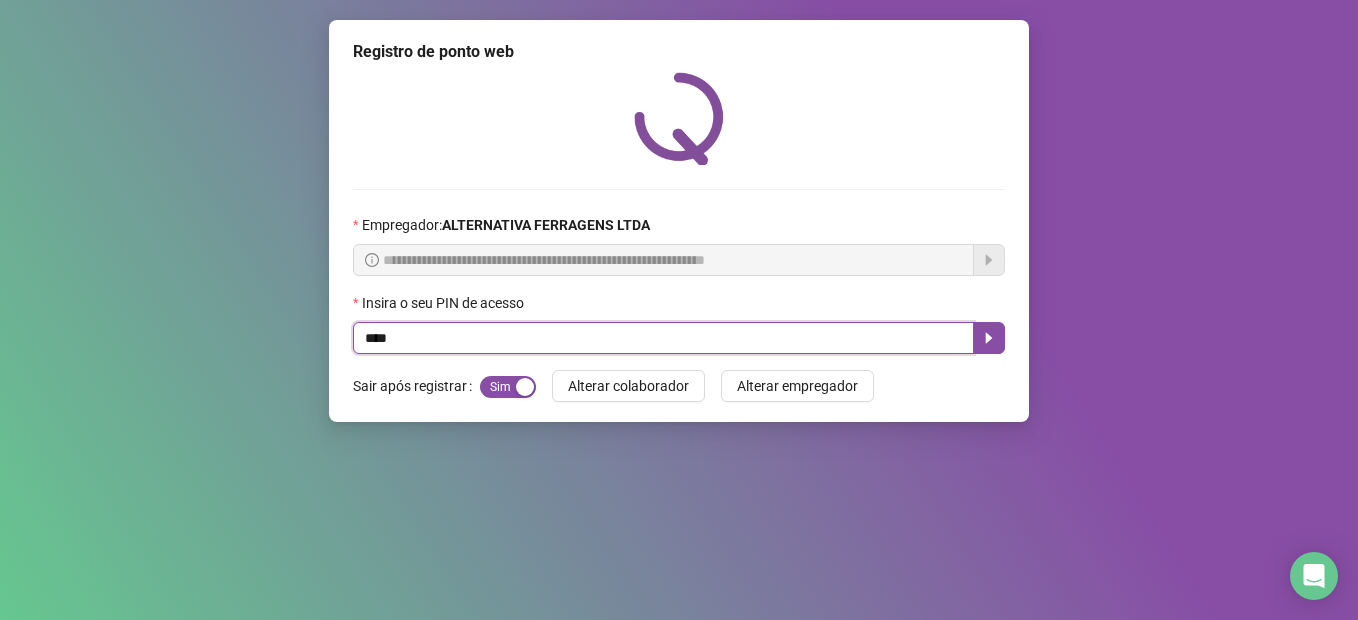 type on "*****" 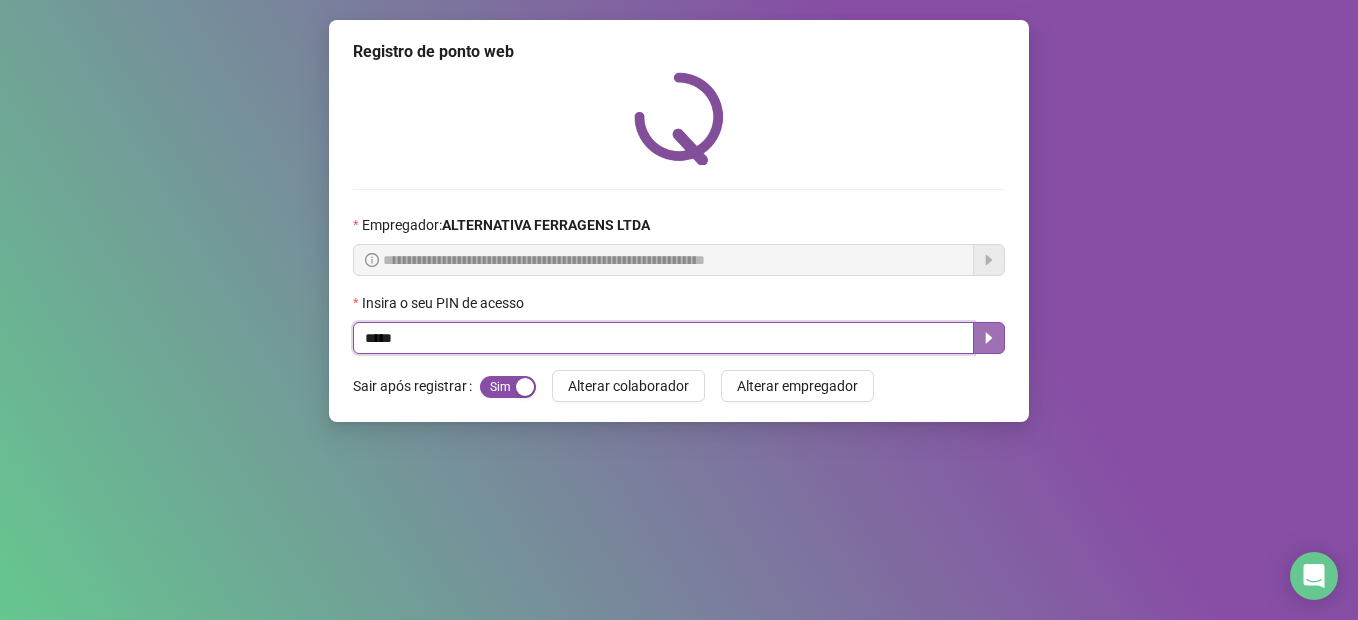 click 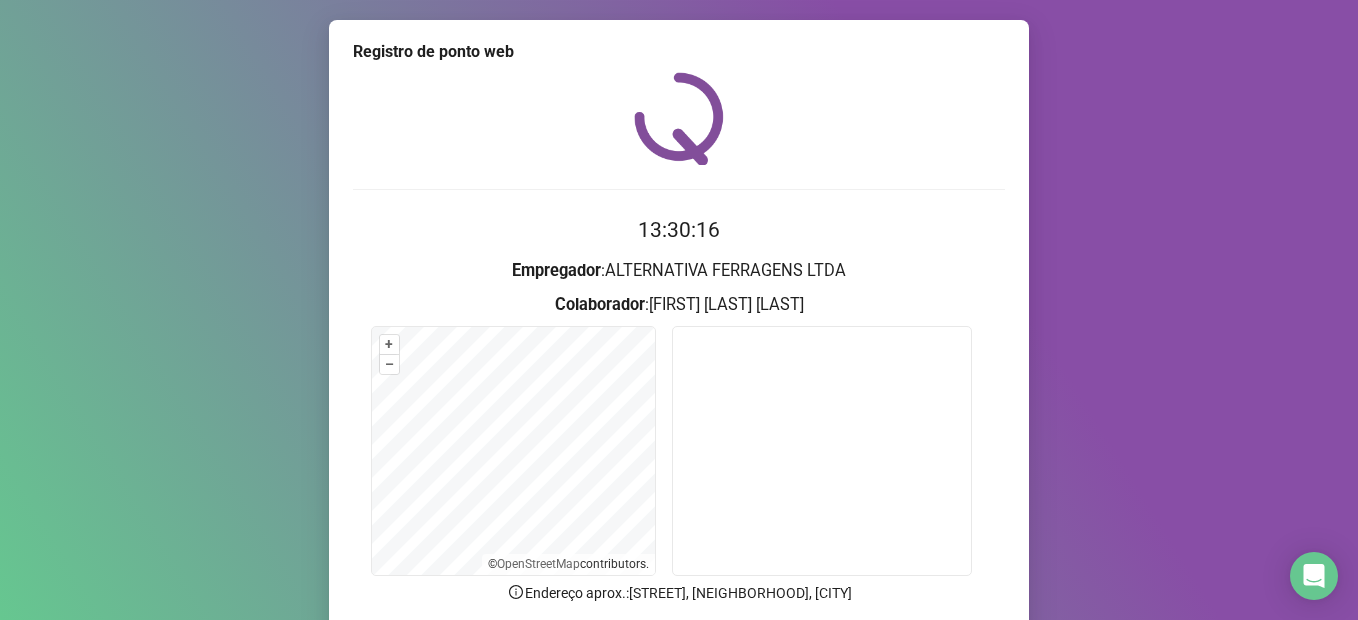 scroll, scrollTop: 161, scrollLeft: 0, axis: vertical 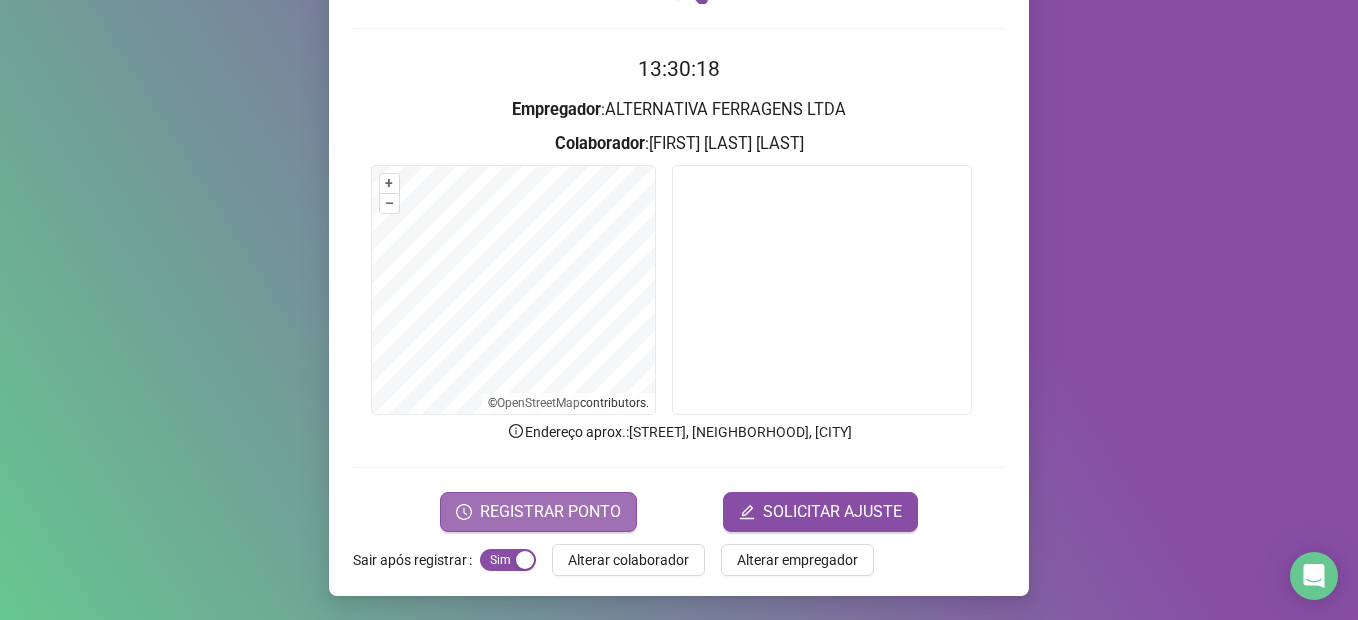 click on "REGISTRAR PONTO" at bounding box center (550, 512) 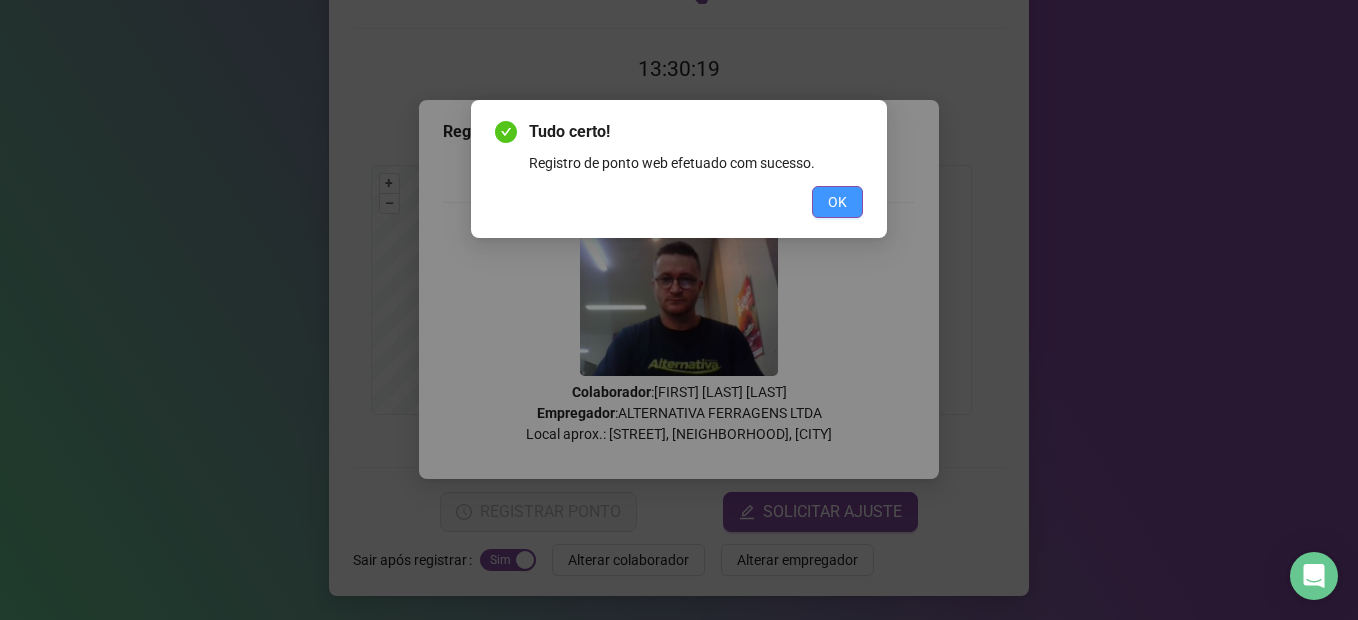 click on "OK" at bounding box center [837, 202] 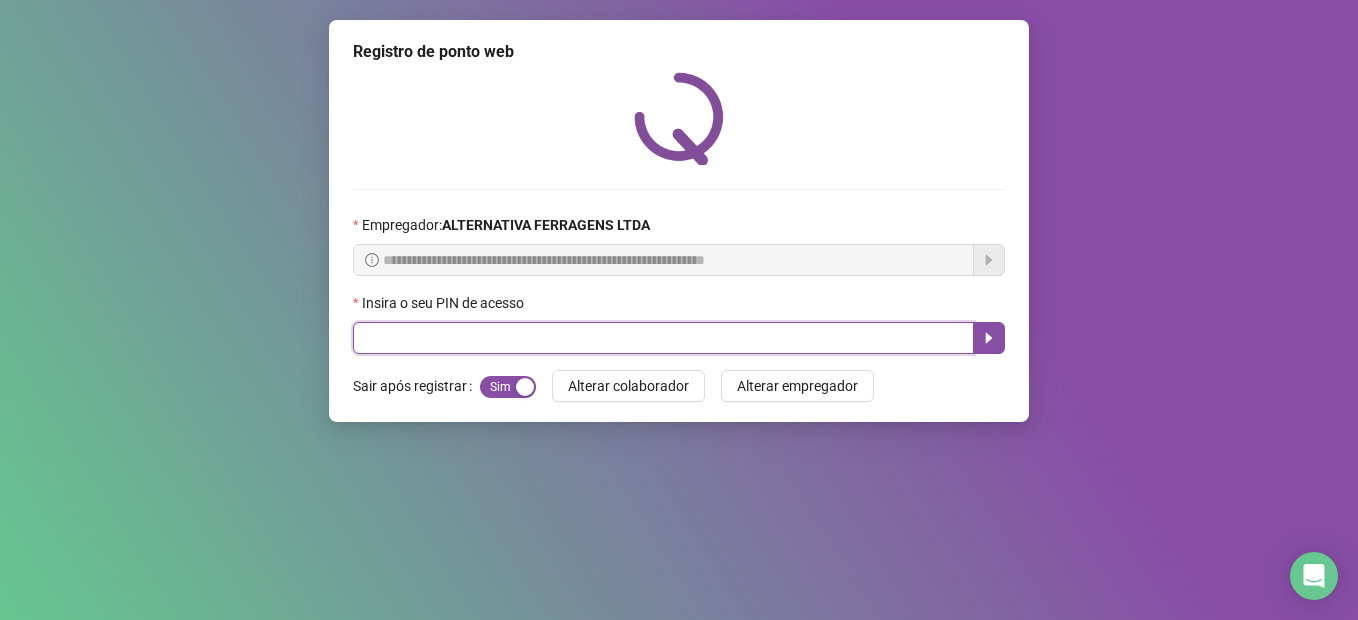 click at bounding box center [663, 338] 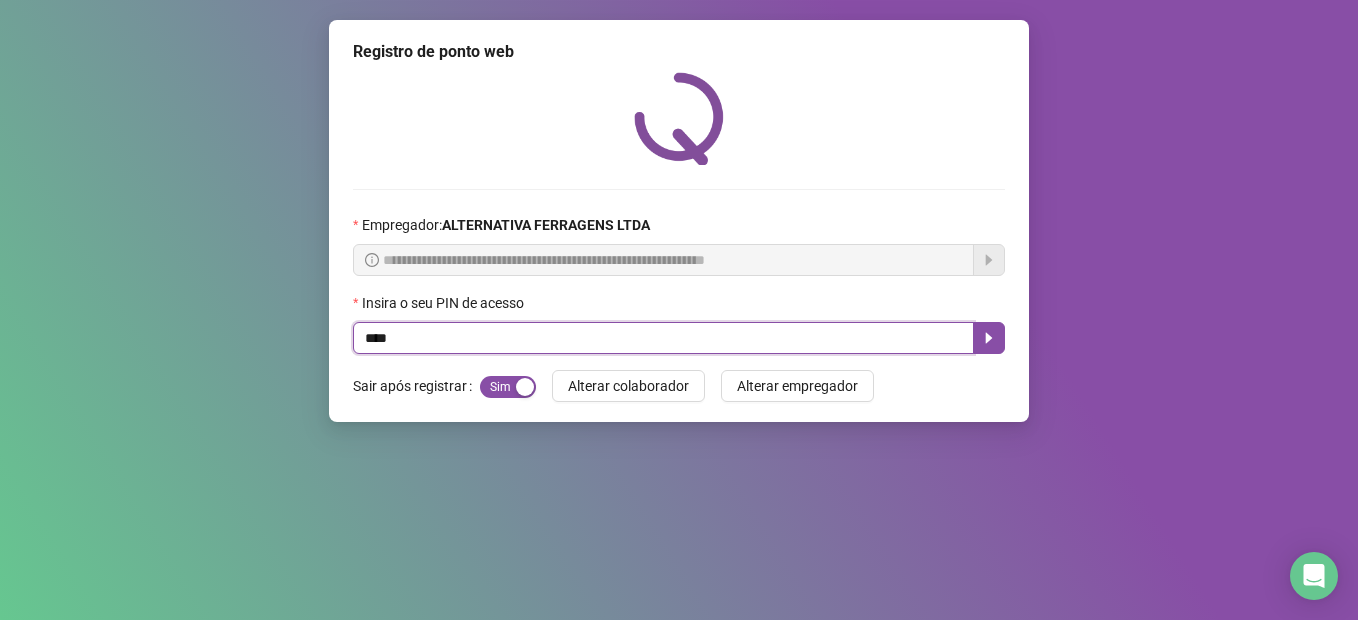 type on "****" 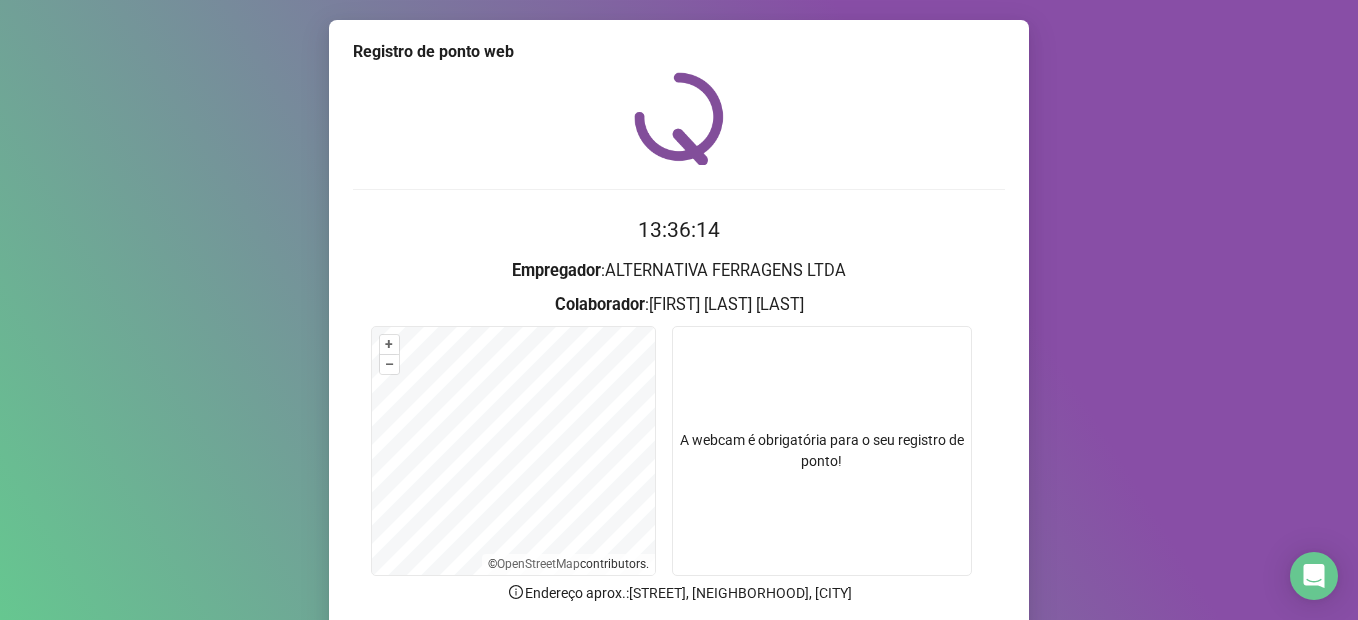 scroll, scrollTop: 161, scrollLeft: 0, axis: vertical 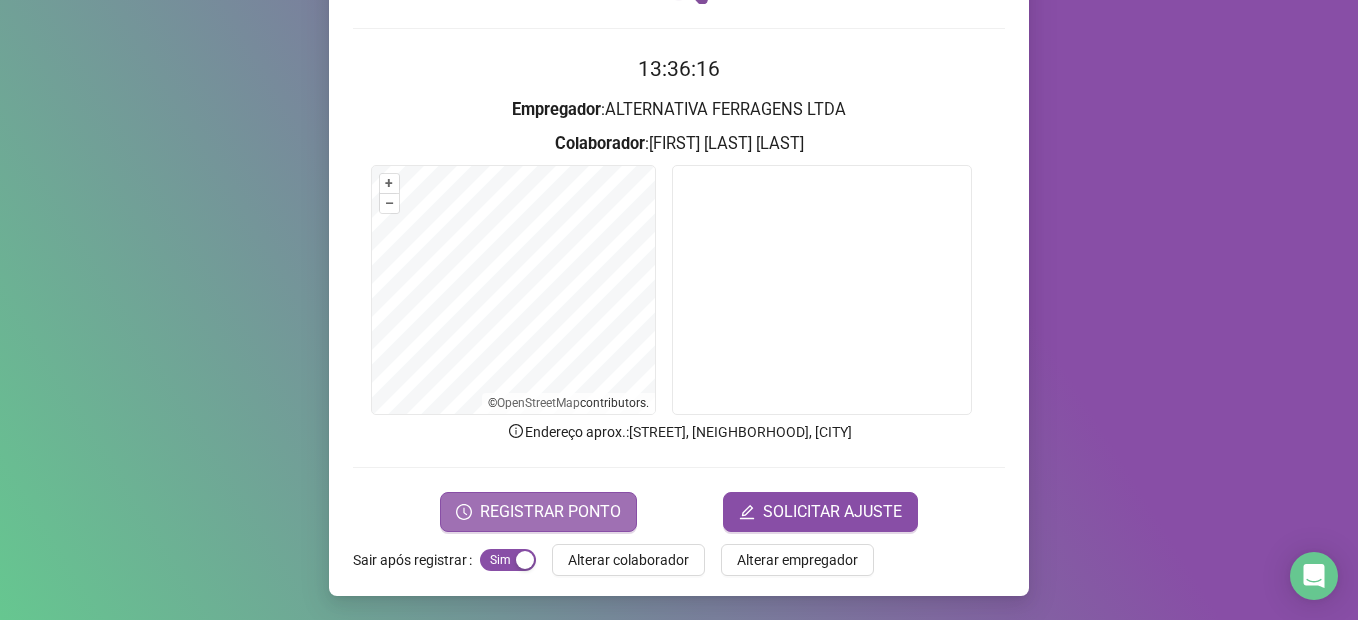 click on "REGISTRAR PONTO" at bounding box center (550, 512) 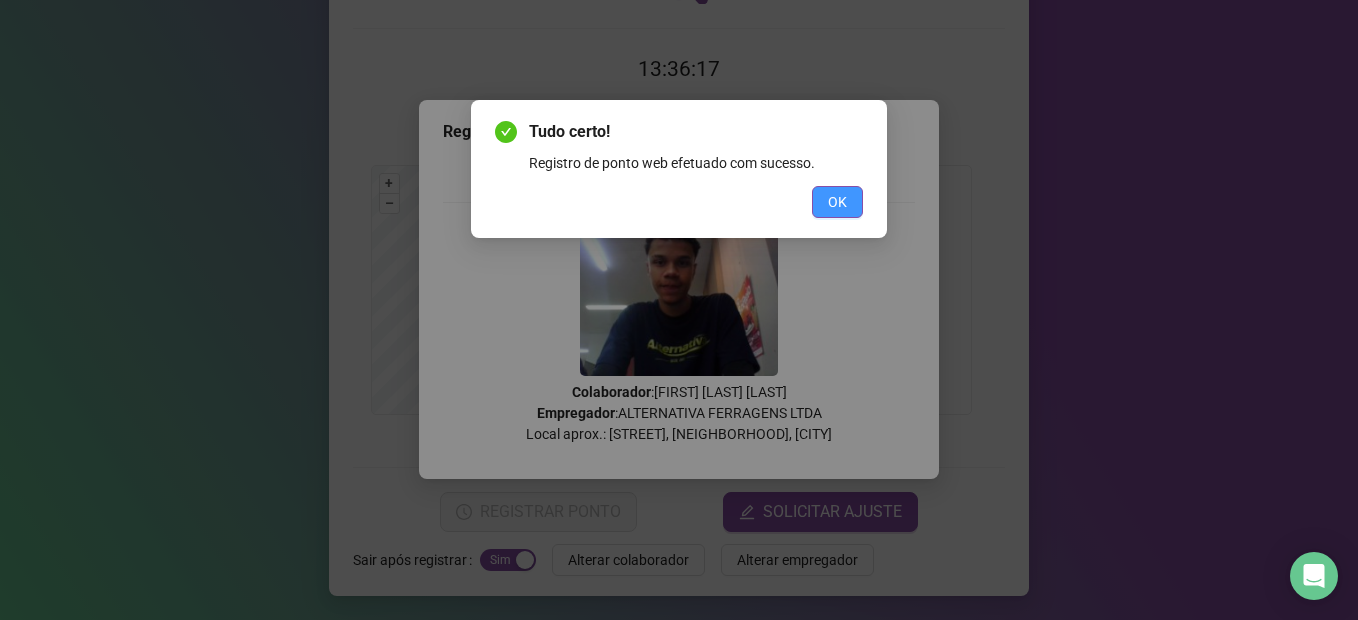 click on "OK" at bounding box center (837, 202) 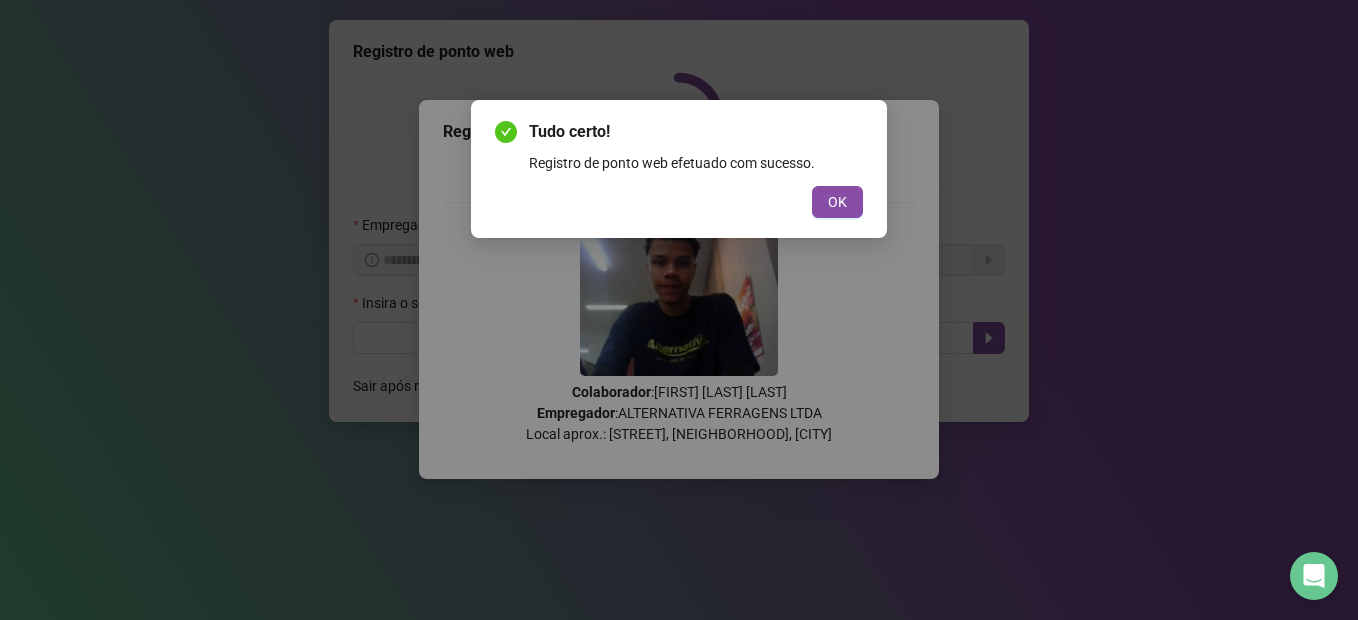 scroll, scrollTop: 0, scrollLeft: 0, axis: both 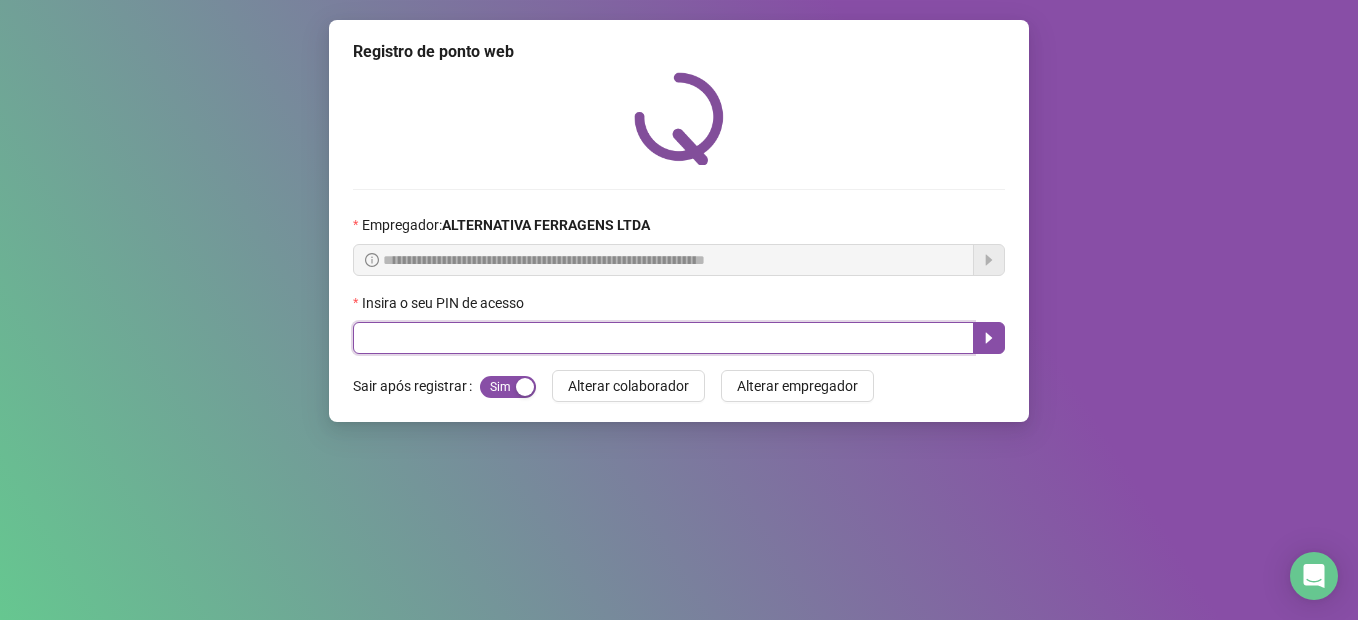 click at bounding box center (663, 338) 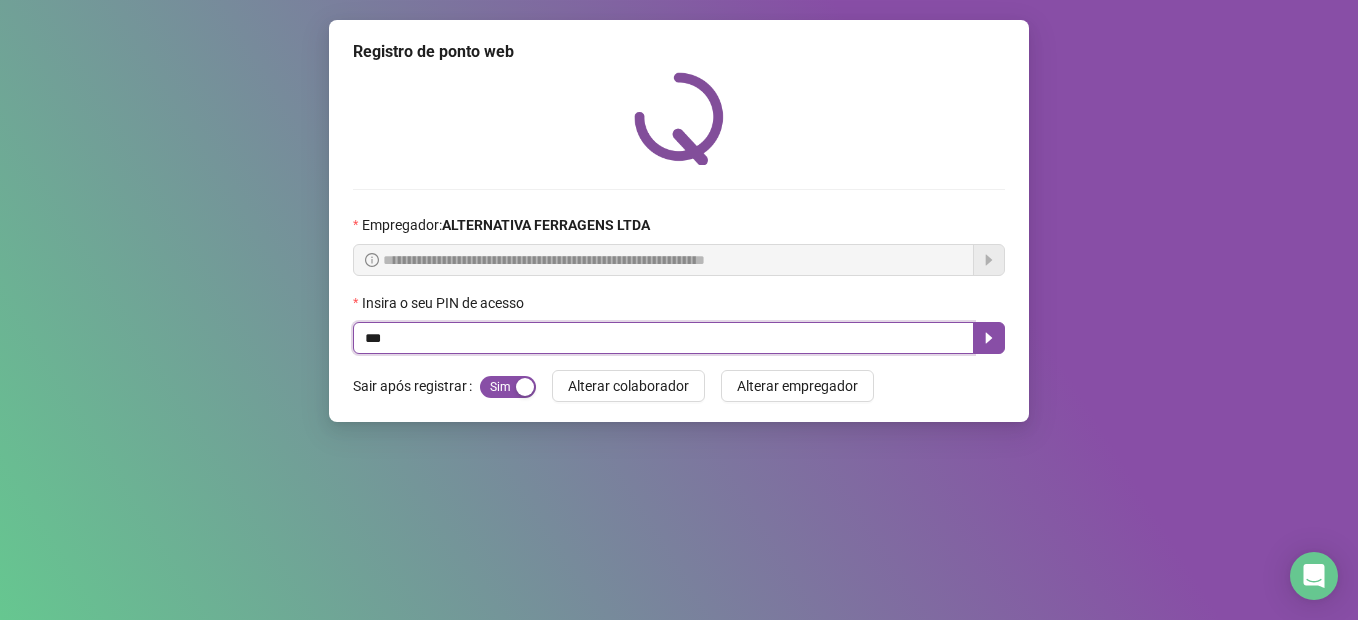 type on "****" 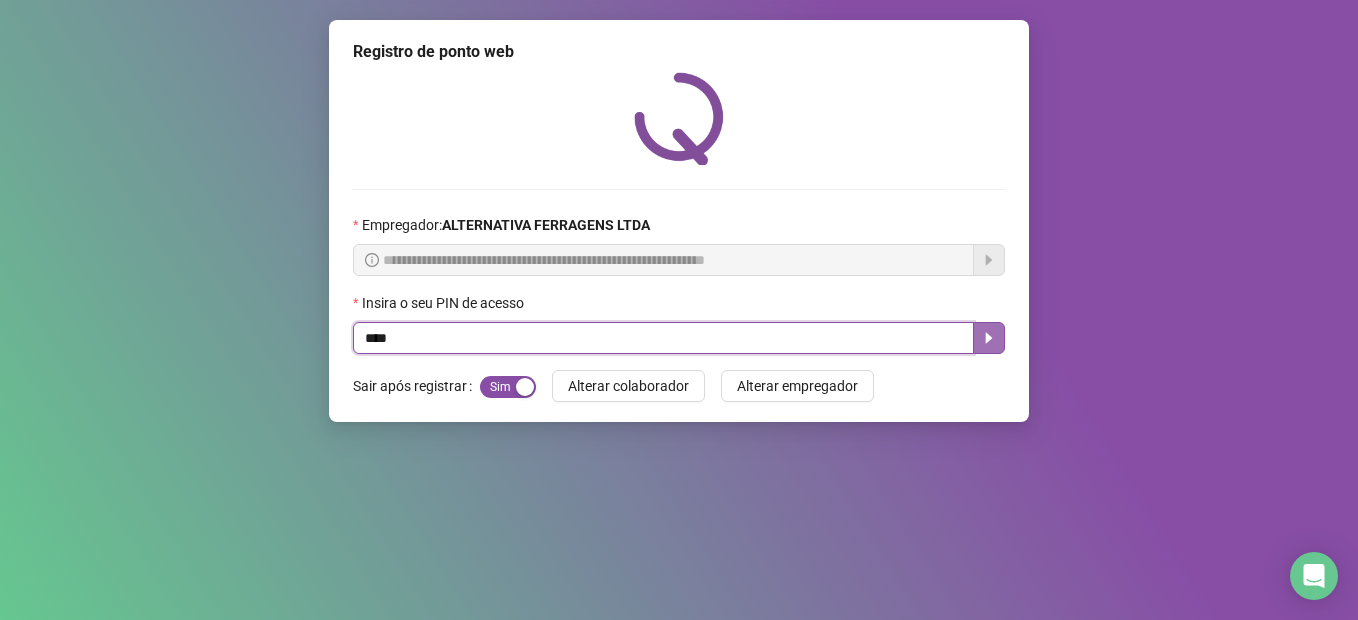 click 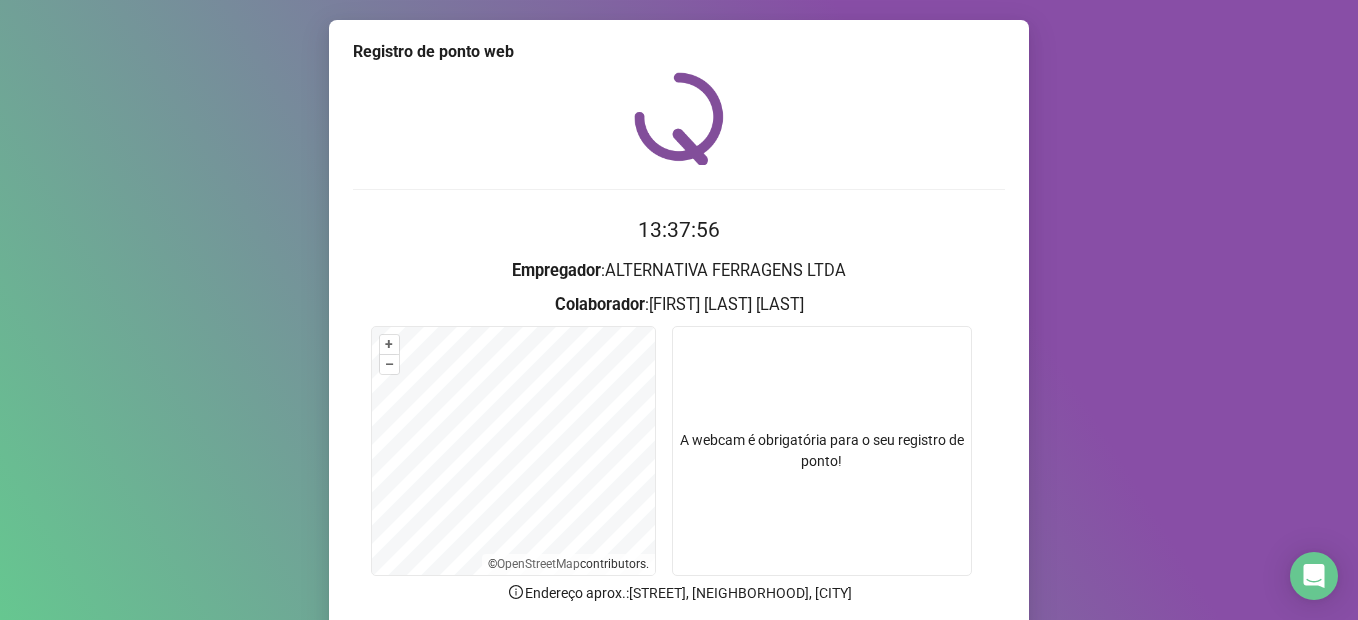 scroll, scrollTop: 161, scrollLeft: 0, axis: vertical 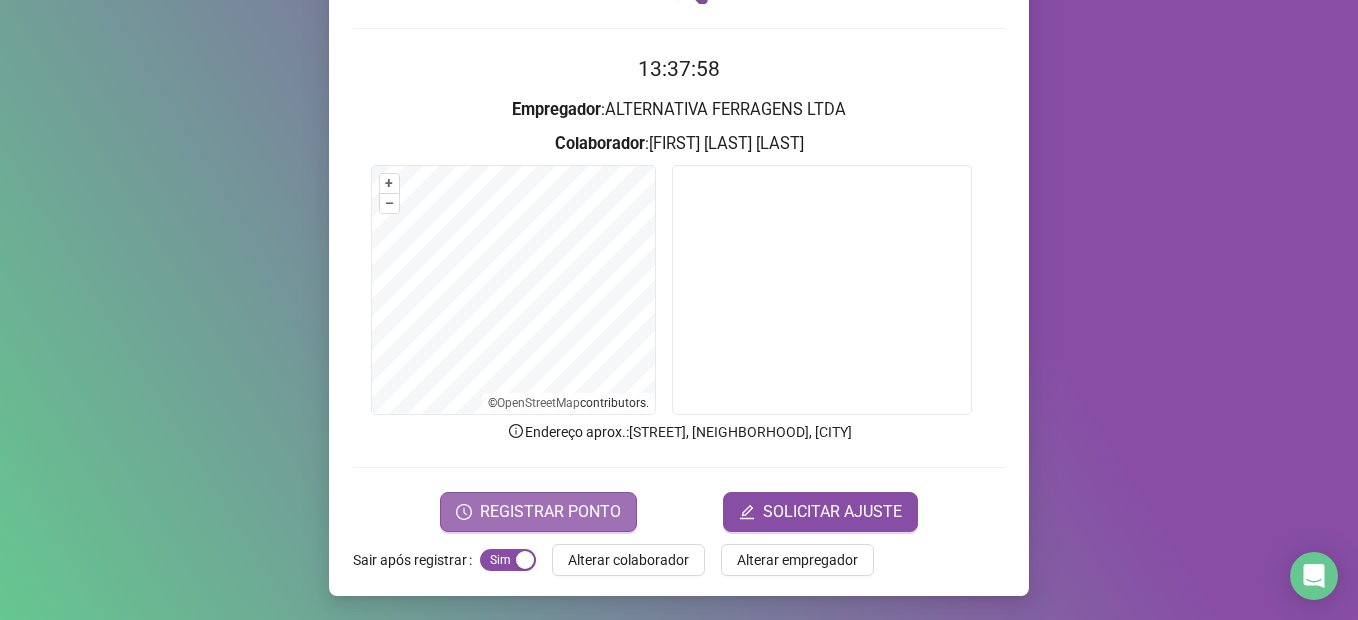 click on "REGISTRAR PONTO" at bounding box center (550, 512) 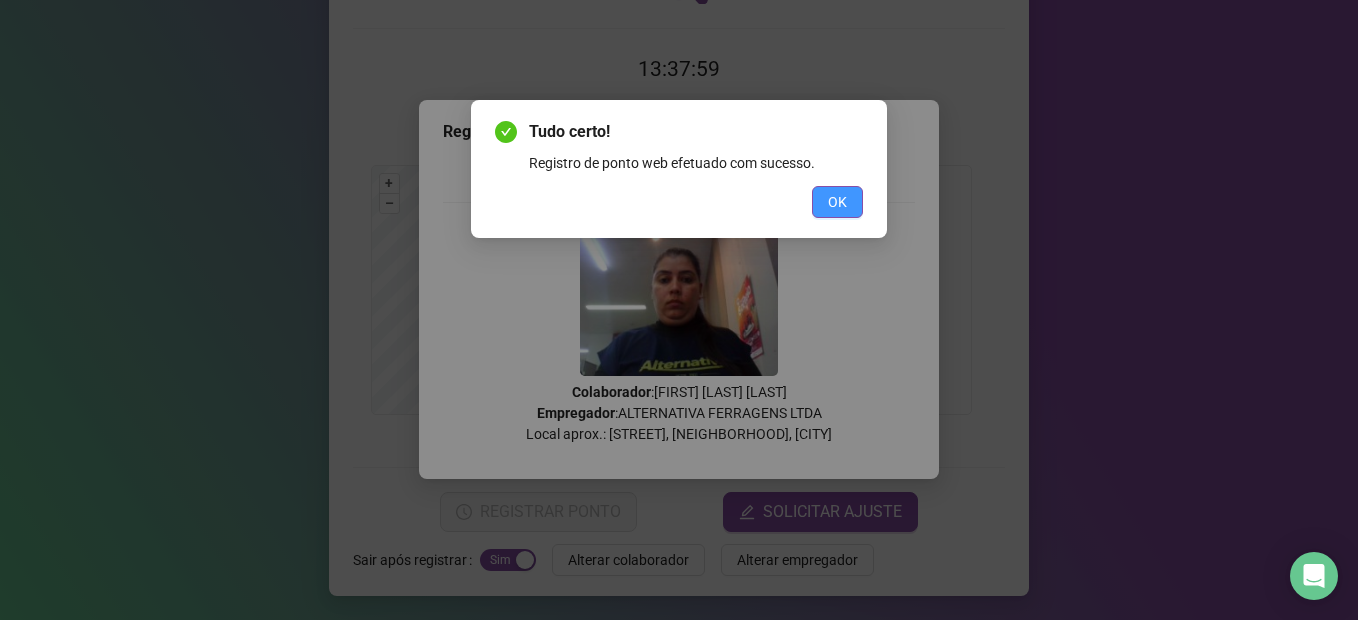 click on "OK" at bounding box center [837, 202] 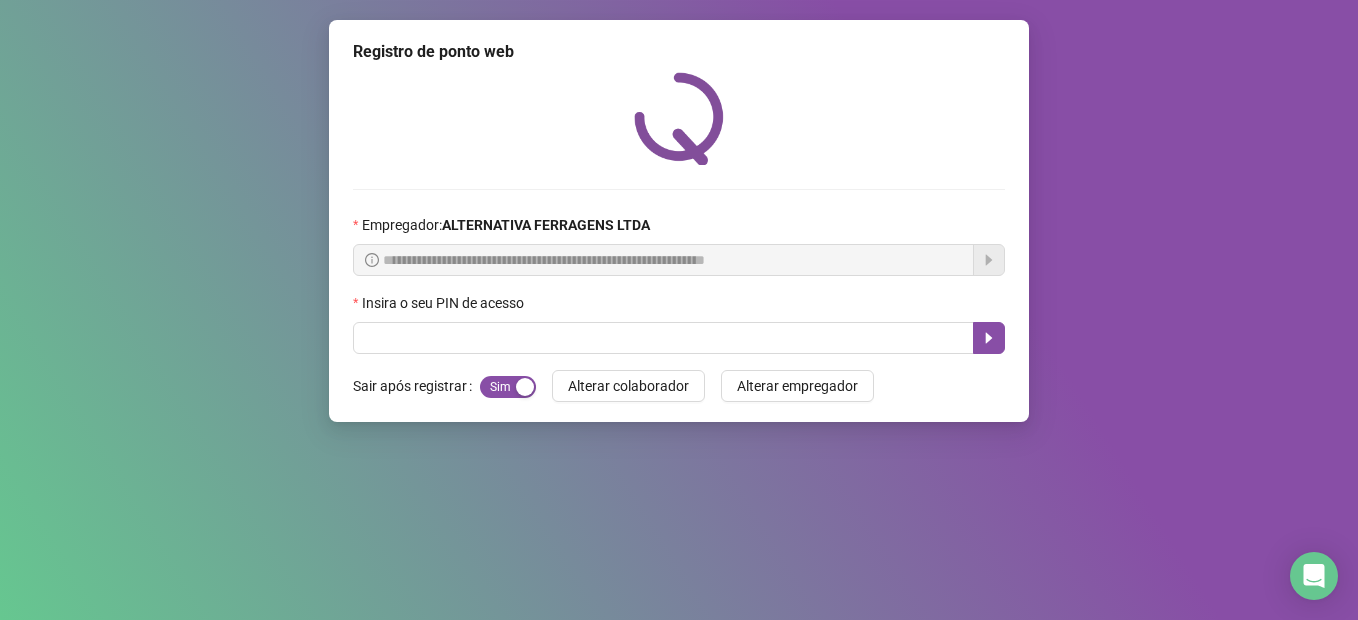 scroll, scrollTop: 0, scrollLeft: 0, axis: both 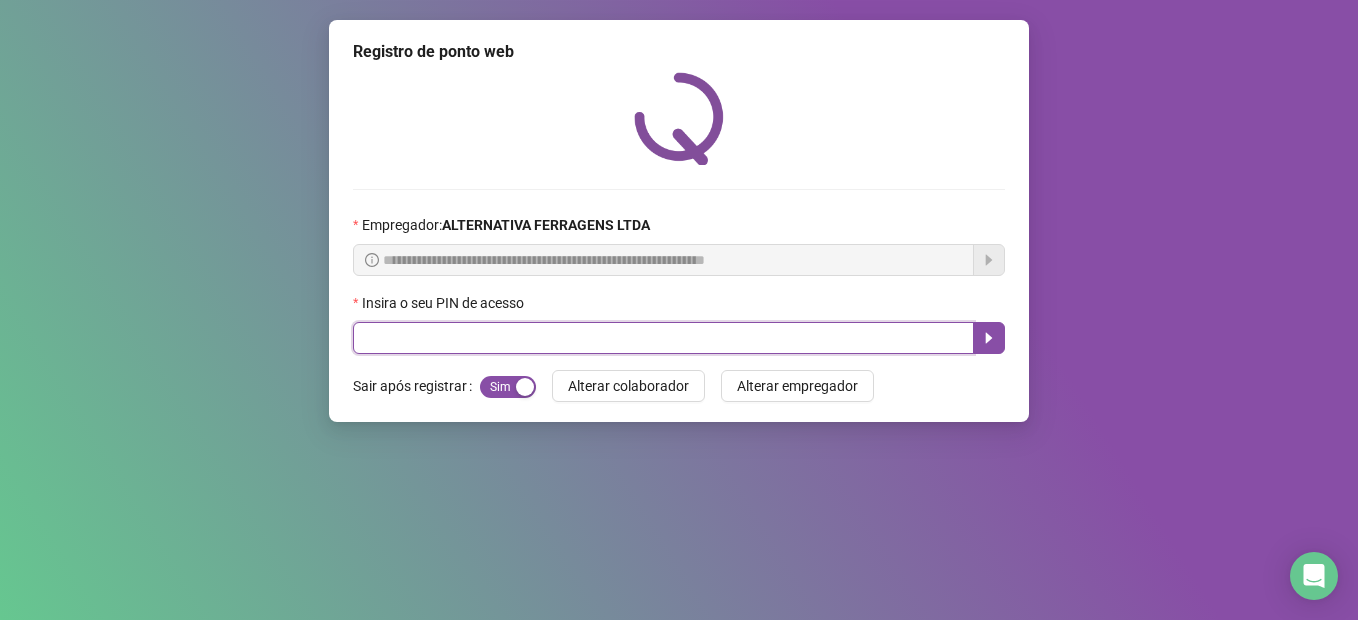 click at bounding box center [663, 338] 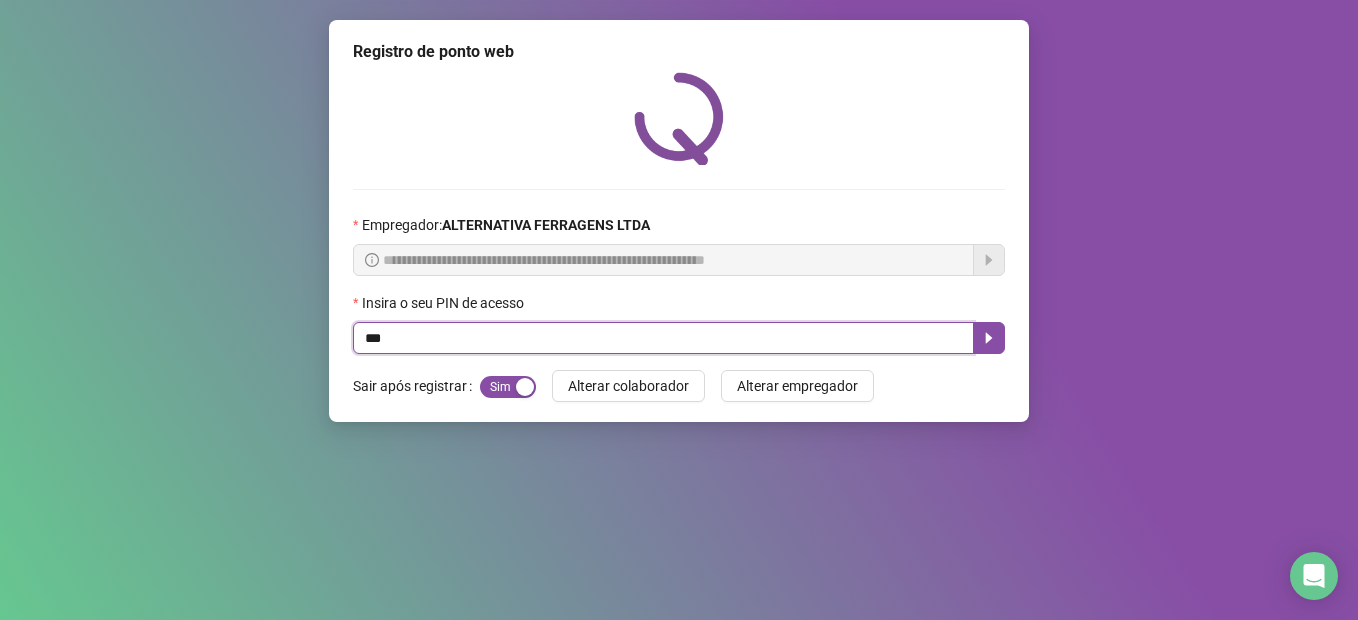 type on "****" 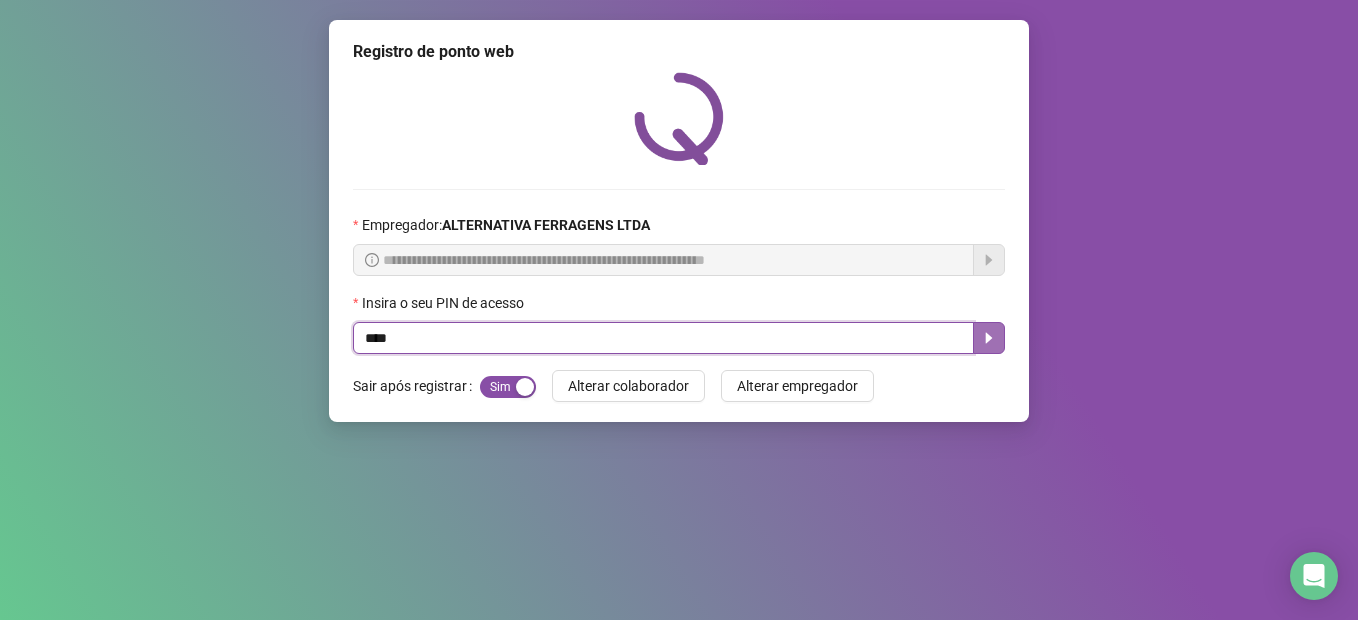 click at bounding box center (989, 338) 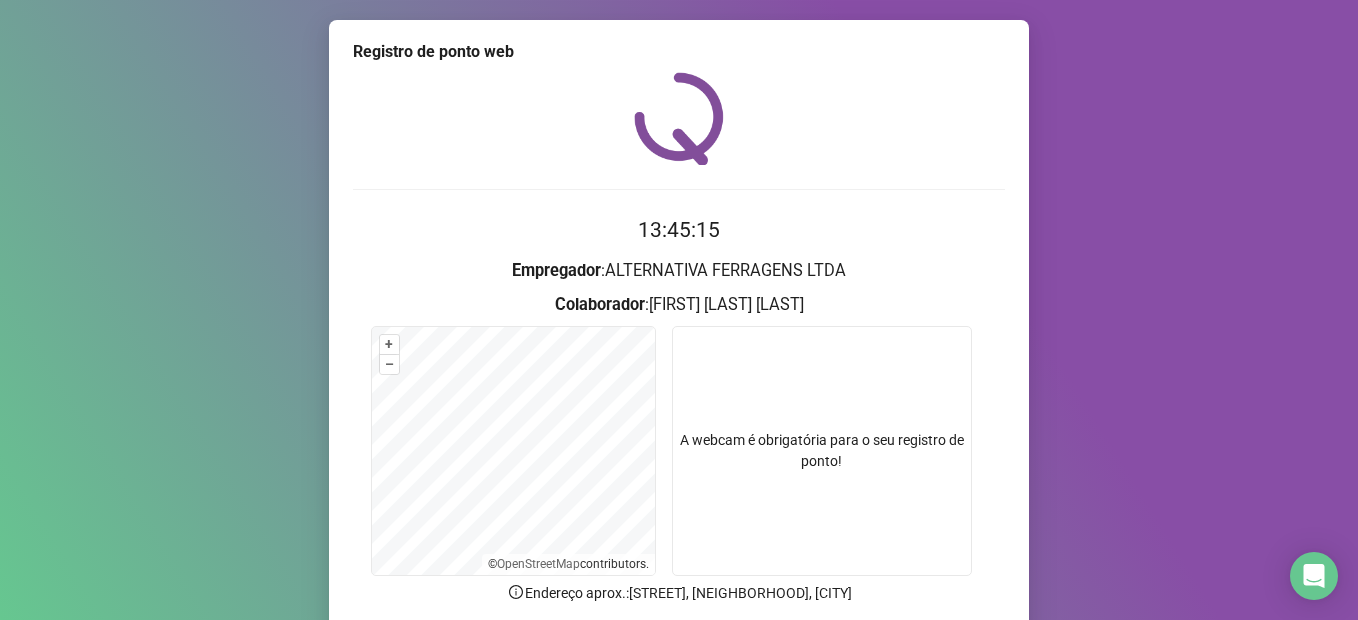 scroll, scrollTop: 161, scrollLeft: 0, axis: vertical 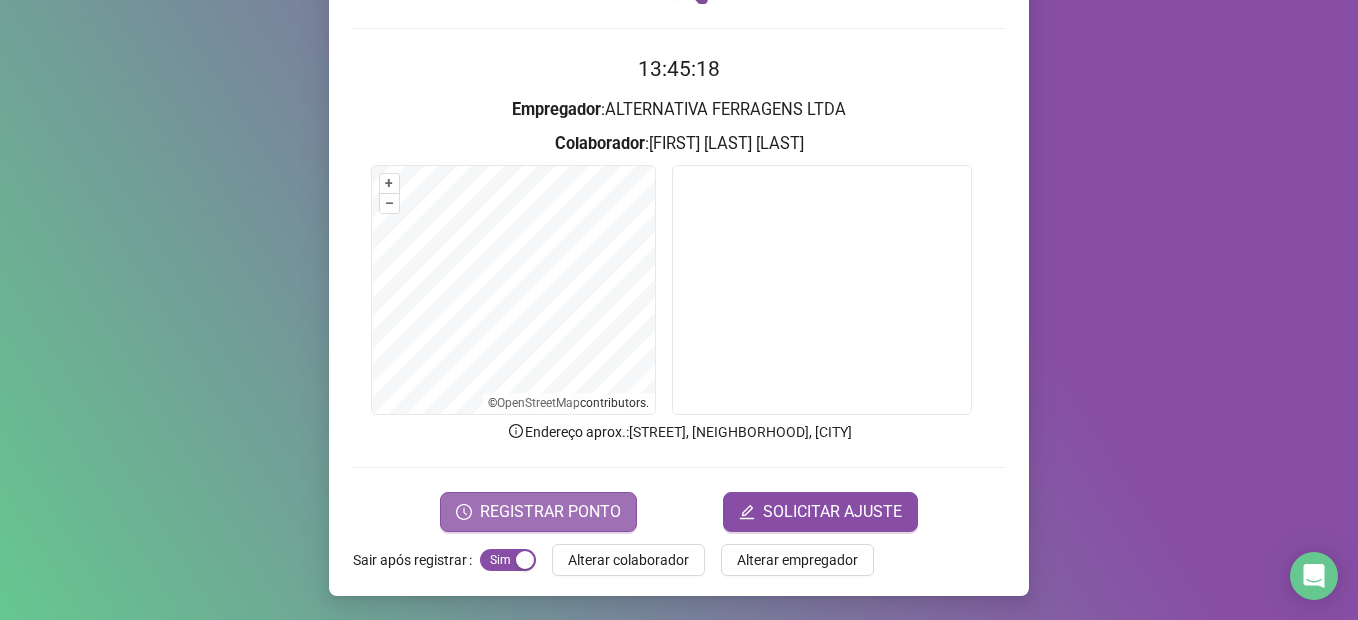 click on "REGISTRAR PONTO" at bounding box center (550, 512) 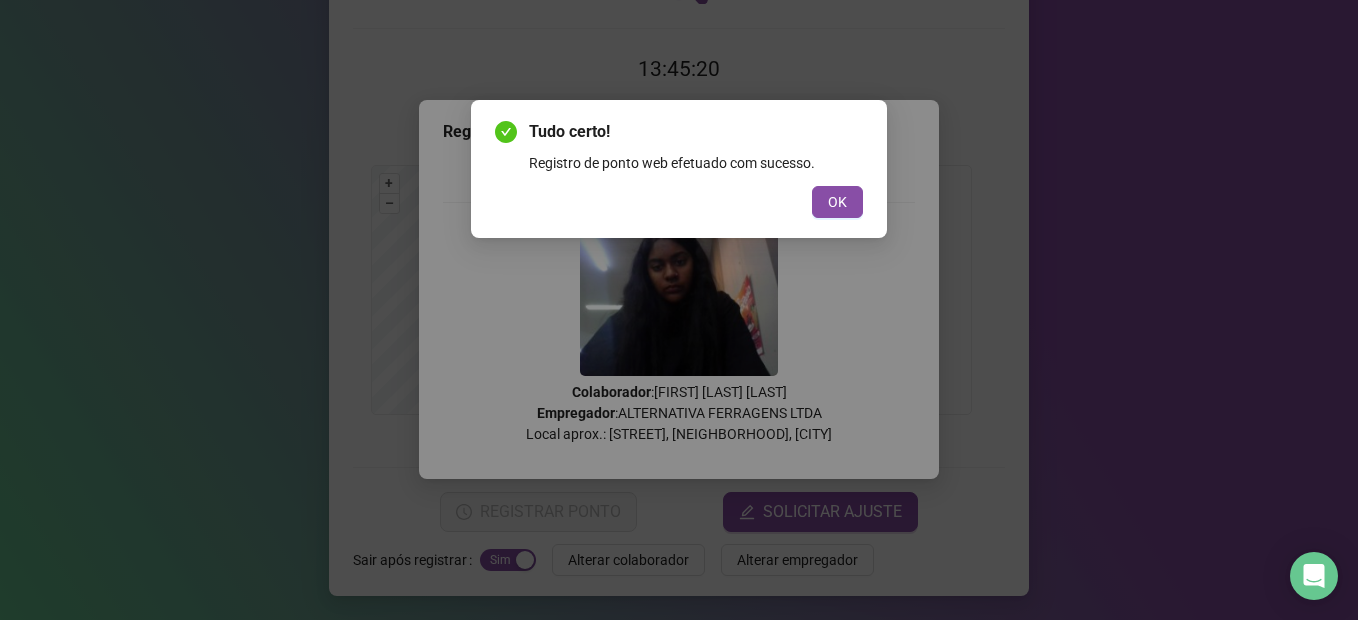 click on "OK" at bounding box center (837, 202) 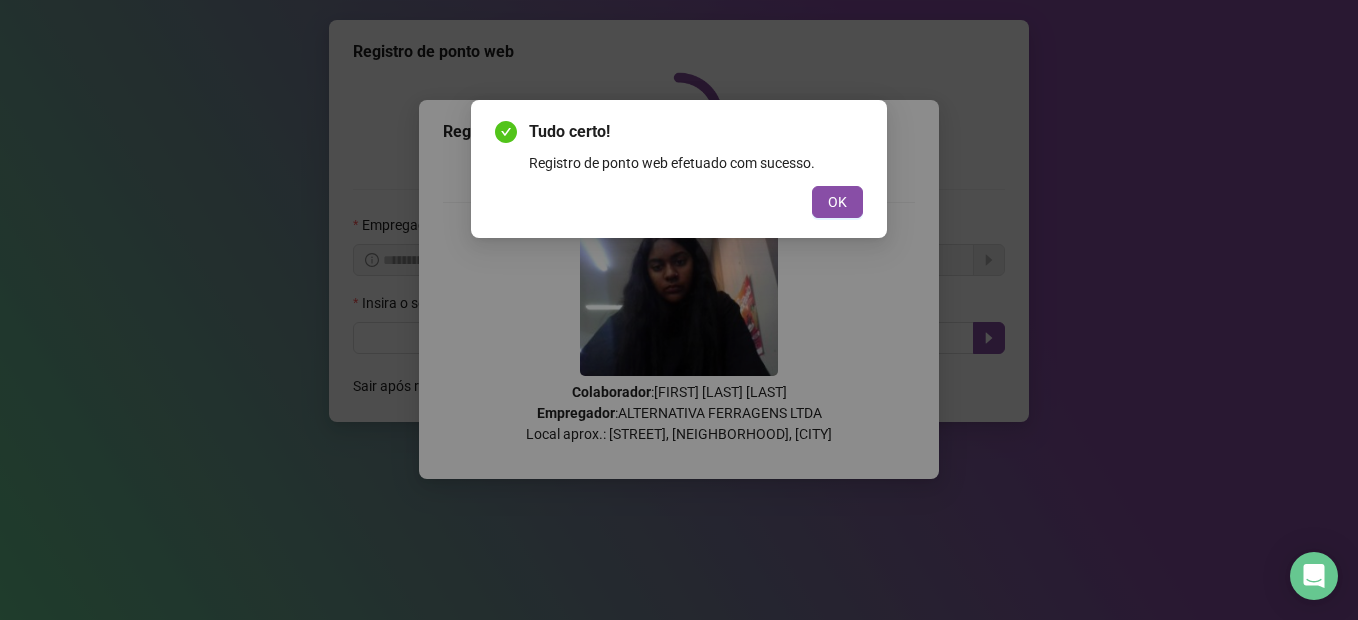 scroll, scrollTop: 0, scrollLeft: 0, axis: both 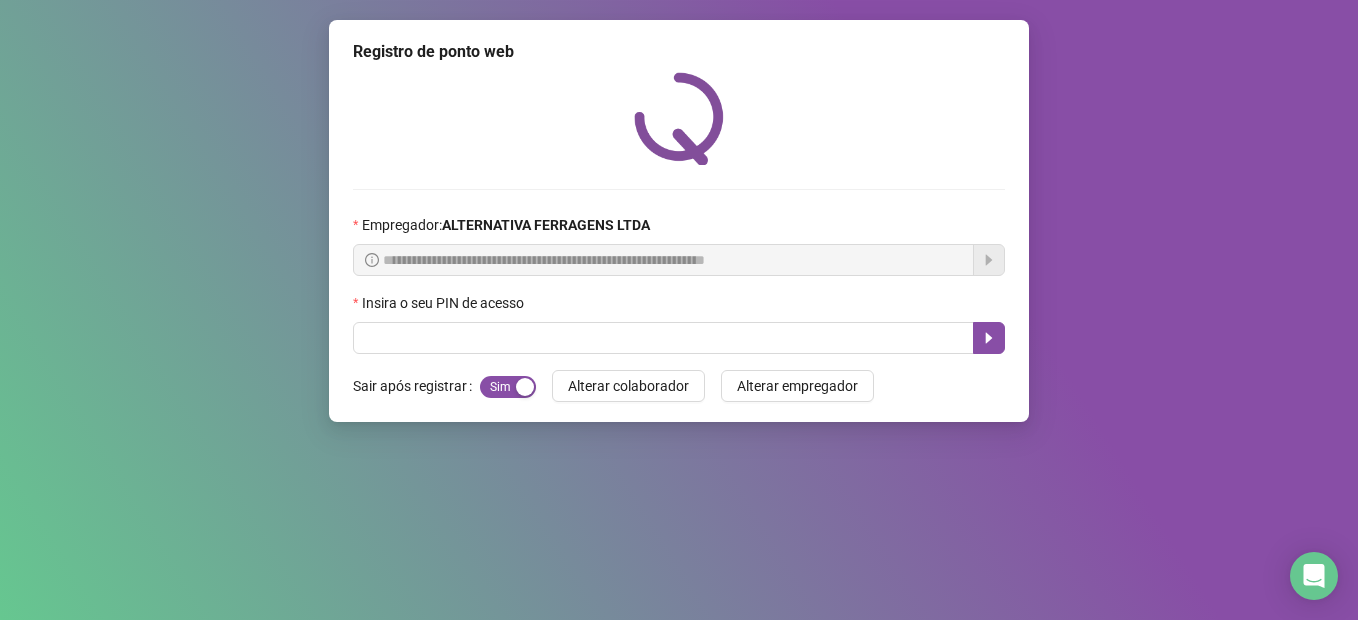 click on "**********" at bounding box center [679, 310] 